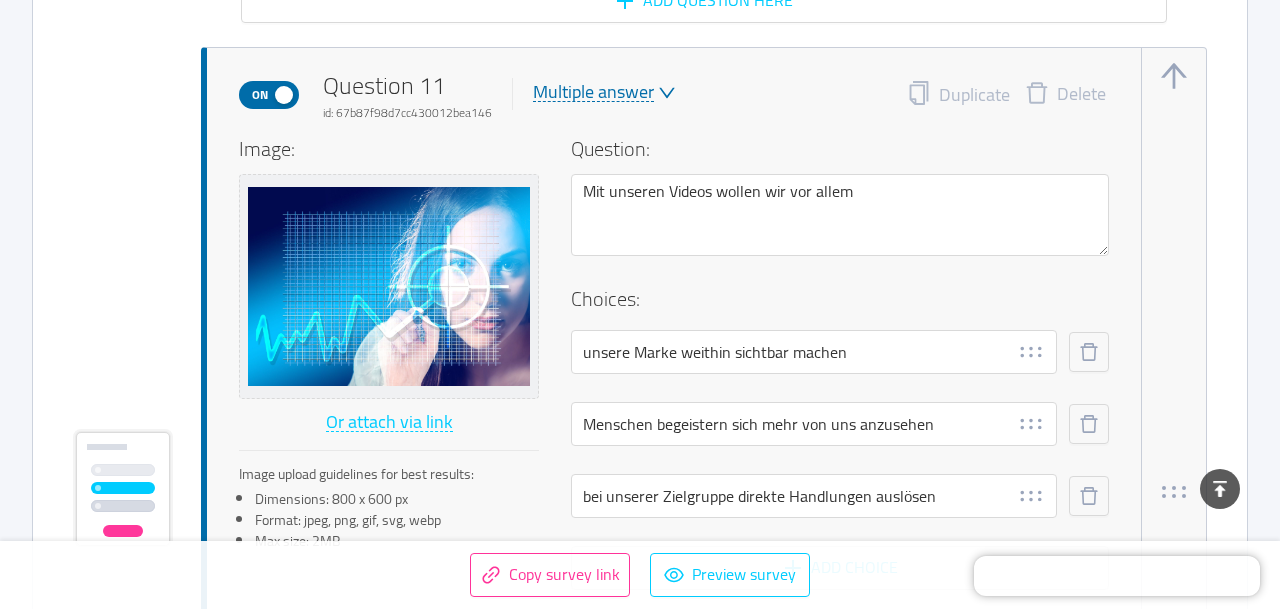 scroll, scrollTop: 0, scrollLeft: 0, axis: both 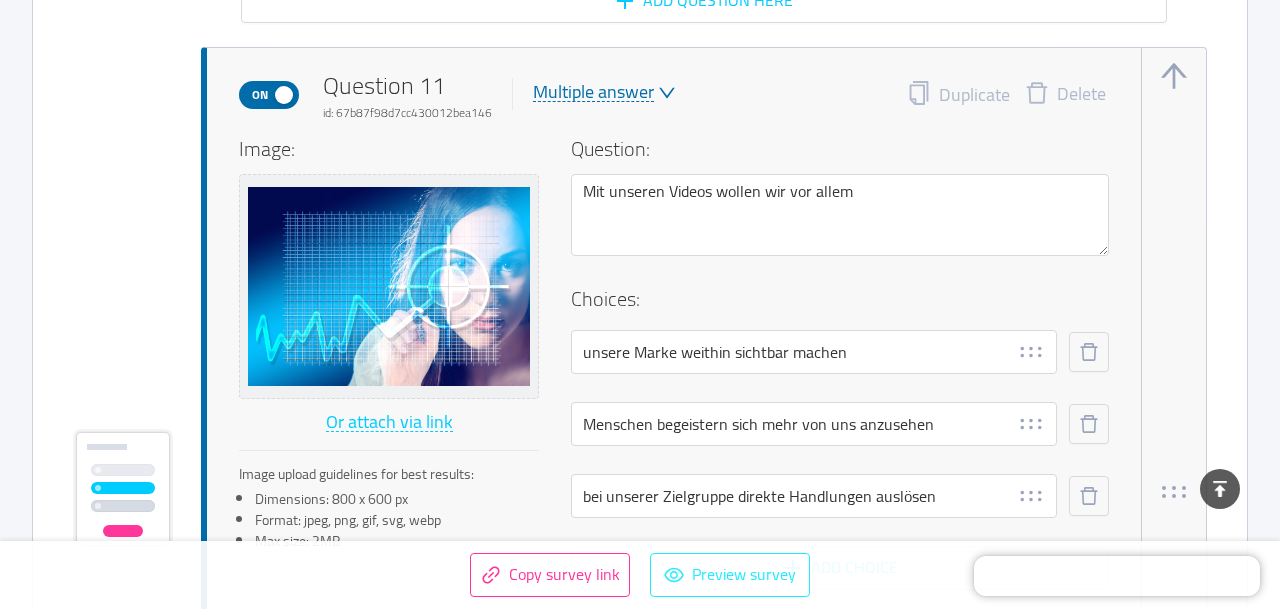 click on "Preview survey" at bounding box center (730, 575) 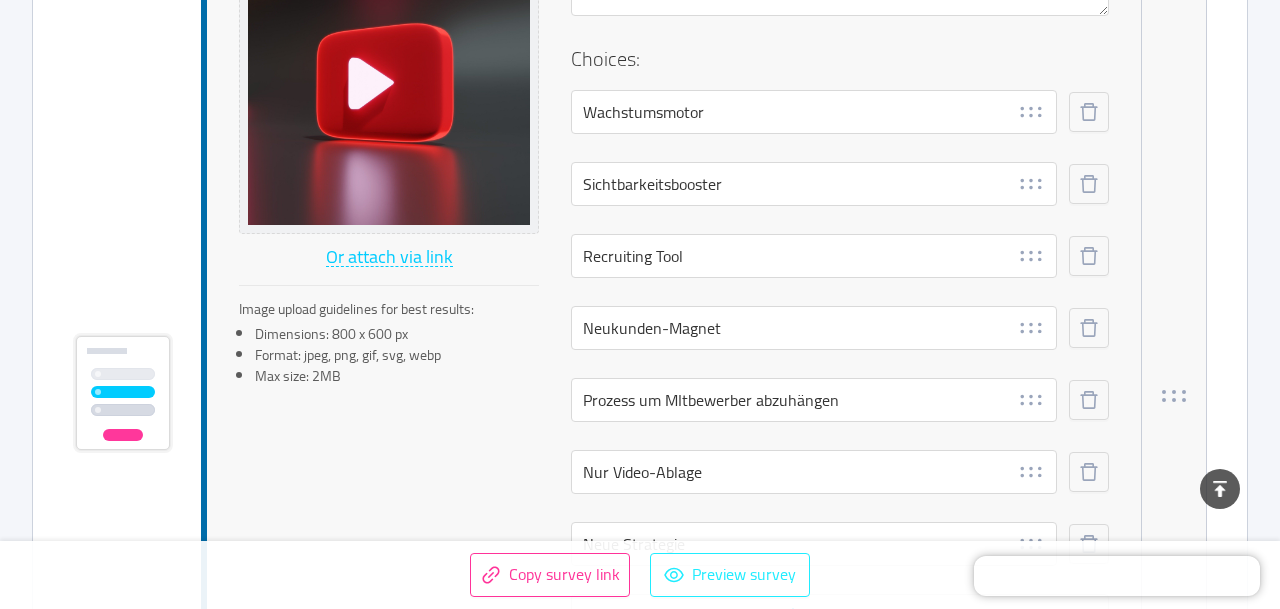 scroll, scrollTop: 5524, scrollLeft: 0, axis: vertical 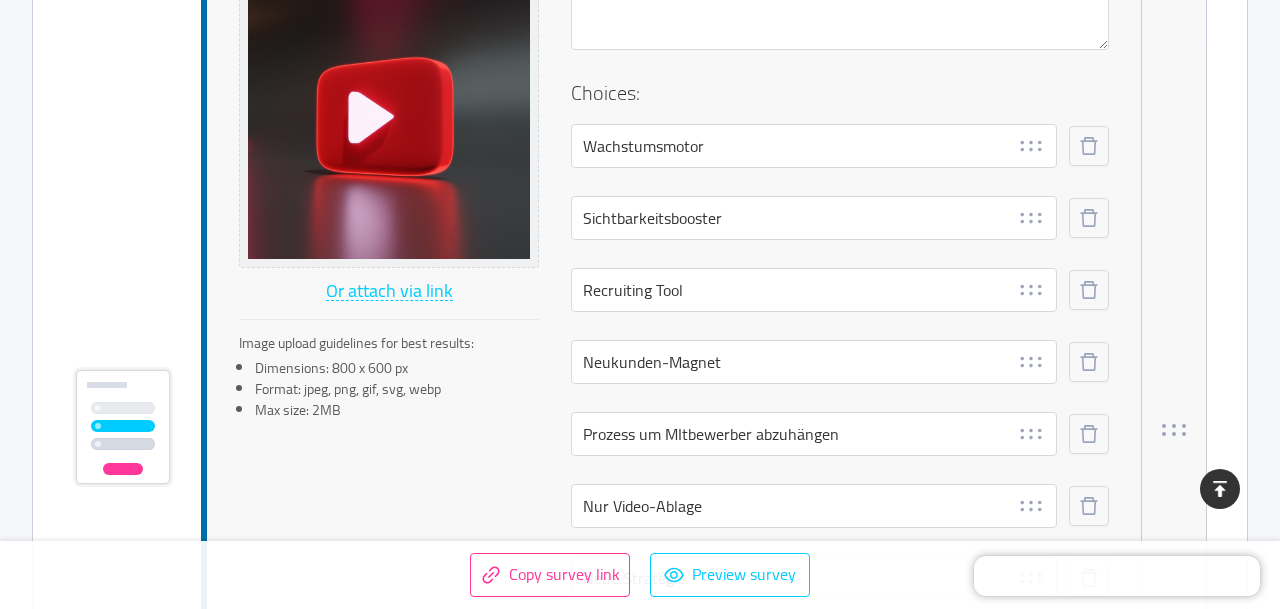 click at bounding box center (1220, 489) 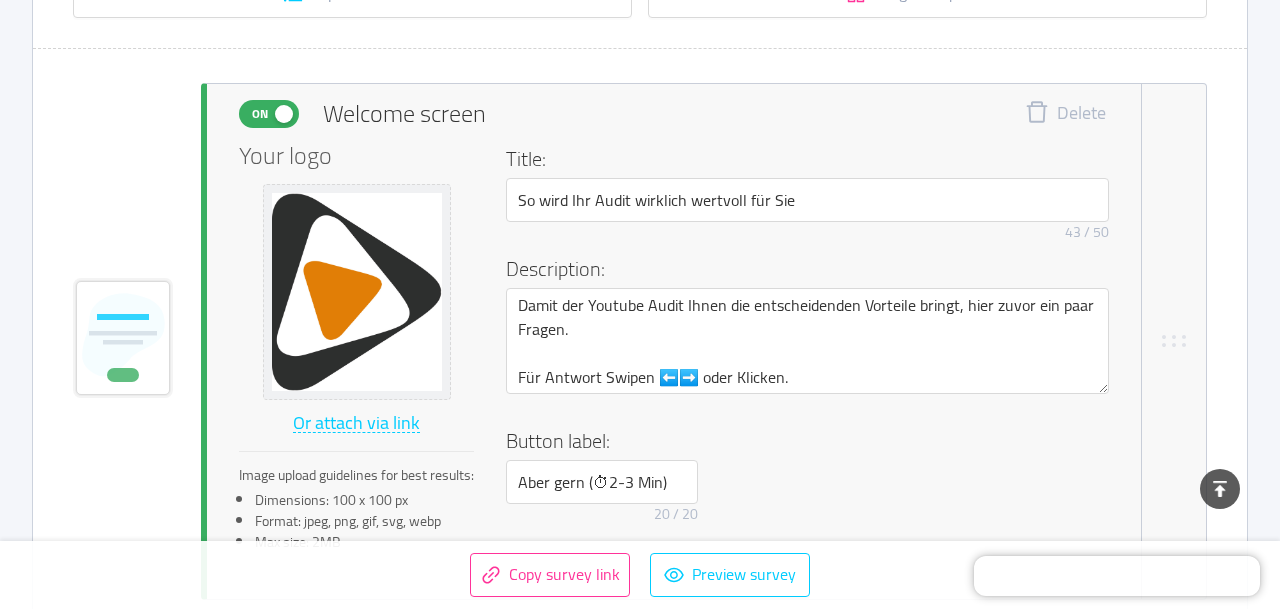 scroll, scrollTop: 440, scrollLeft: 0, axis: vertical 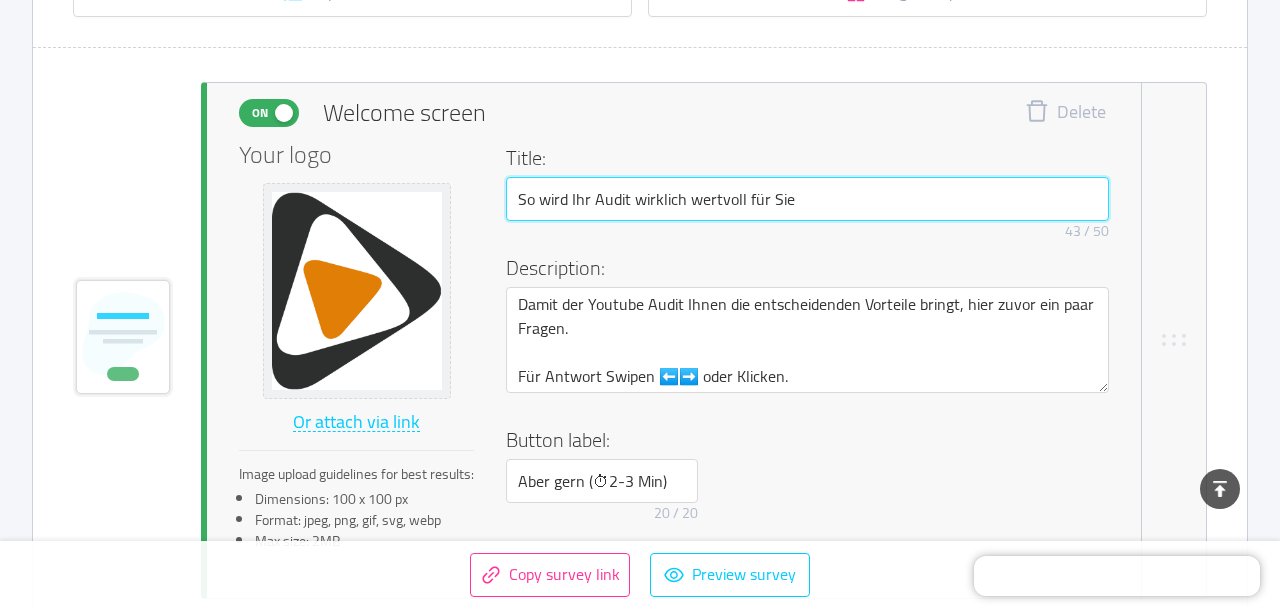 drag, startPoint x: 747, startPoint y: 198, endPoint x: 861, endPoint y: 198, distance: 114 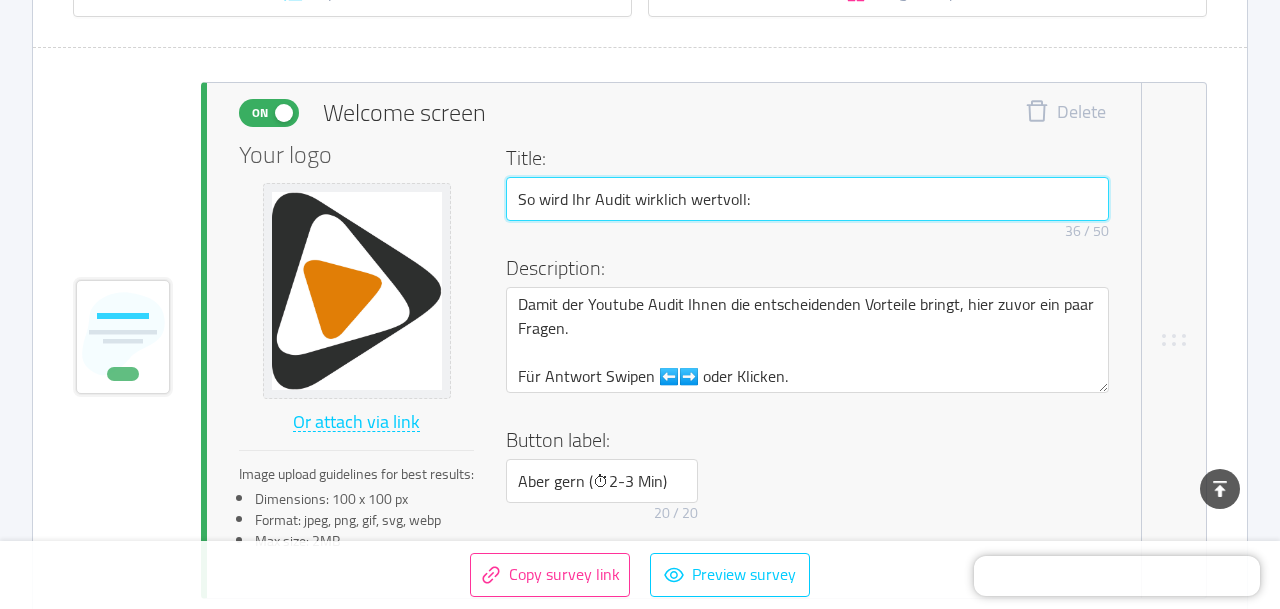 scroll, scrollTop: 463, scrollLeft: 0, axis: vertical 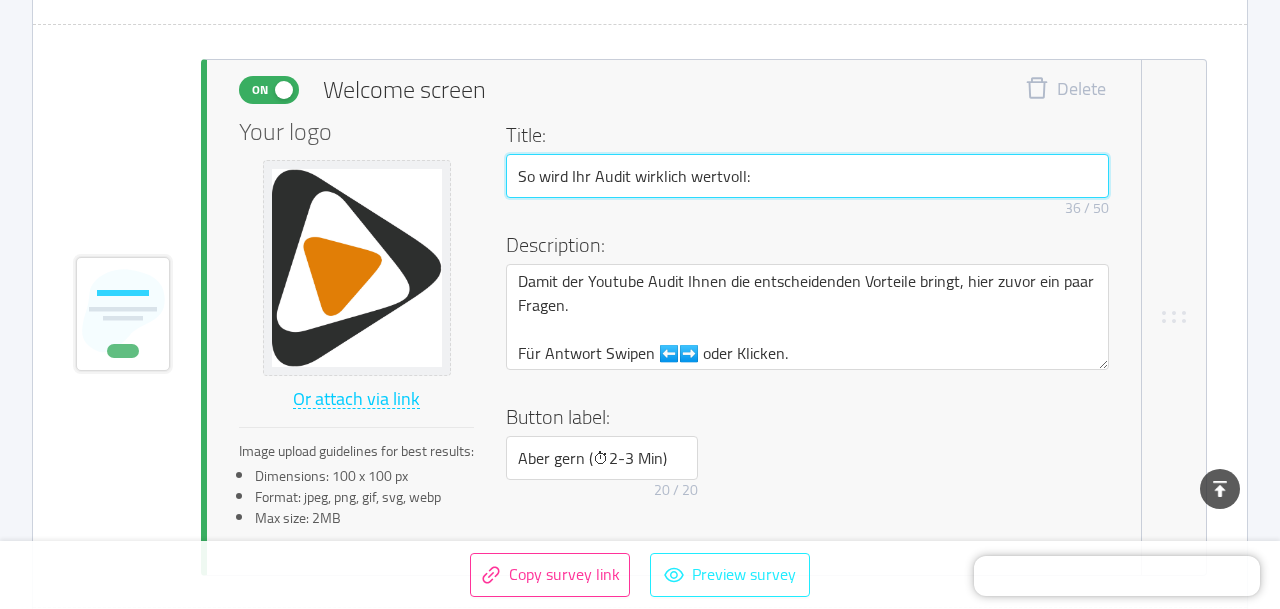 type on "So wird Ihr Audit wirklich wertvoll:" 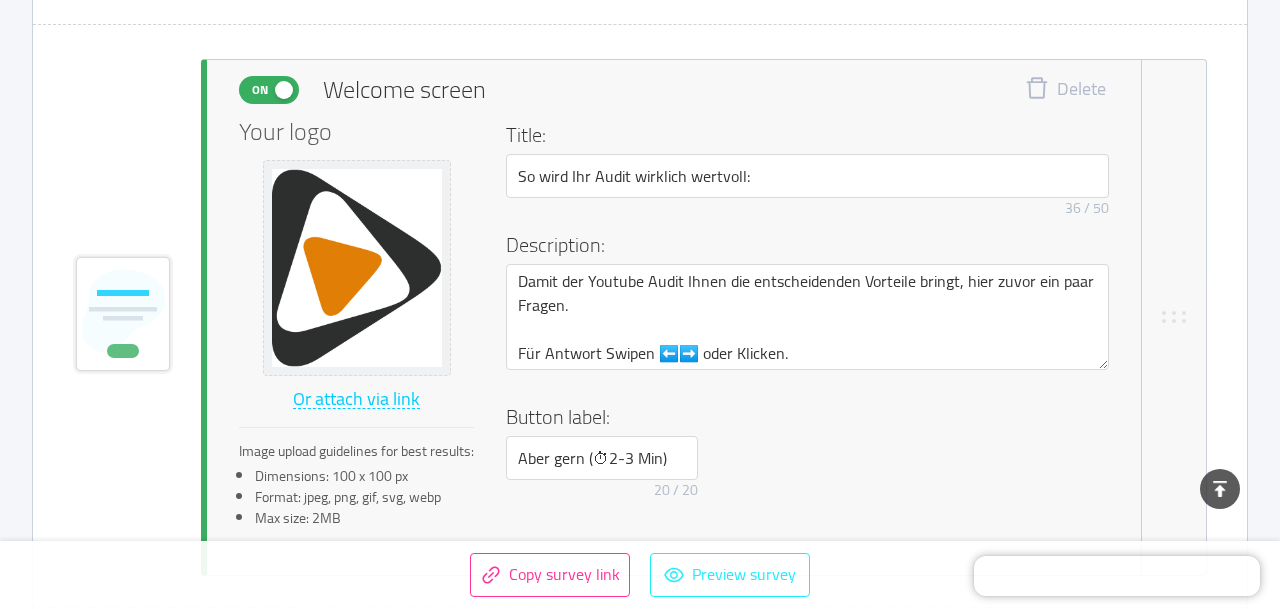 click on "Preview survey" at bounding box center [730, 575] 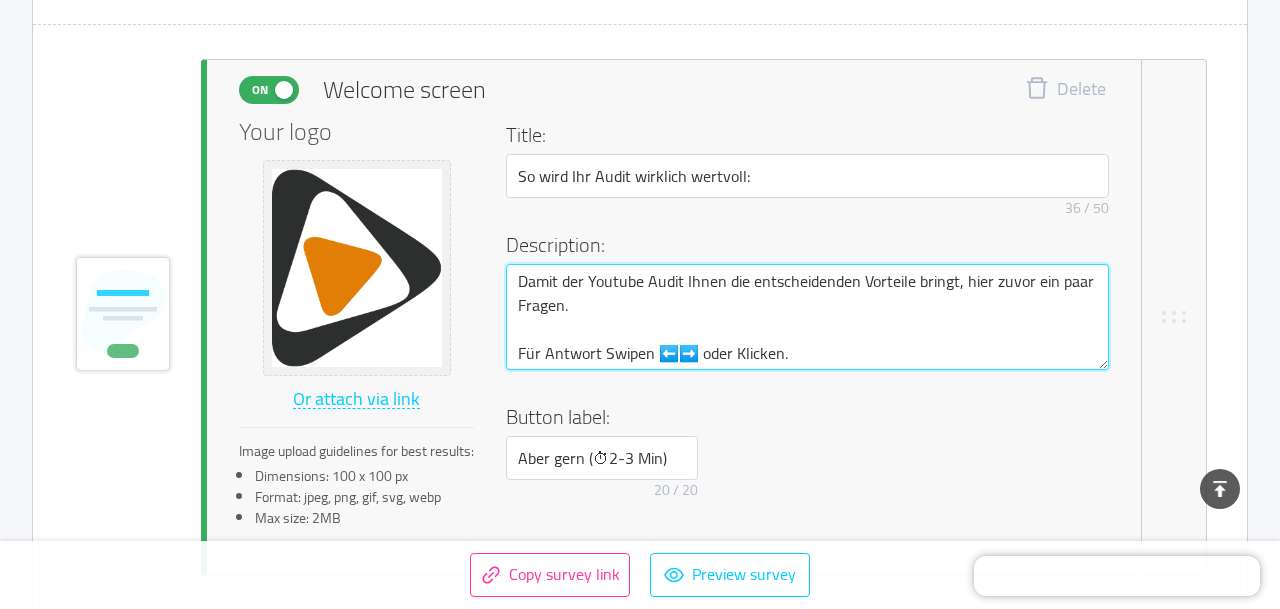 click on "Damit der Youtube Audit Ihnen die entscheidenden Vorteile bringt, hier zuvor ein paar Fragen.
Für Antwort Swipen ⬅️➡️ oder Klicken." at bounding box center [807, 317] 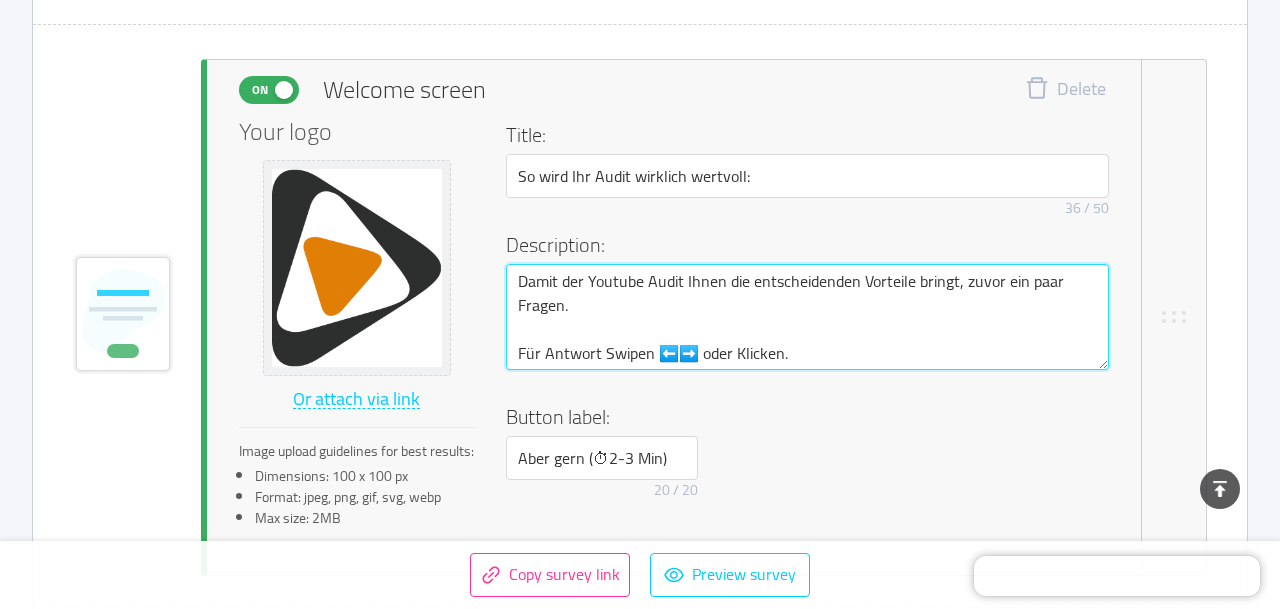 click on "Damit der Youtube Audit Ihnen die entscheidenden Vorteile bringt, zuvor ein paar Fragen.
Für Antwort Swipen ⬅️➡️ oder Klicken." at bounding box center (807, 317) 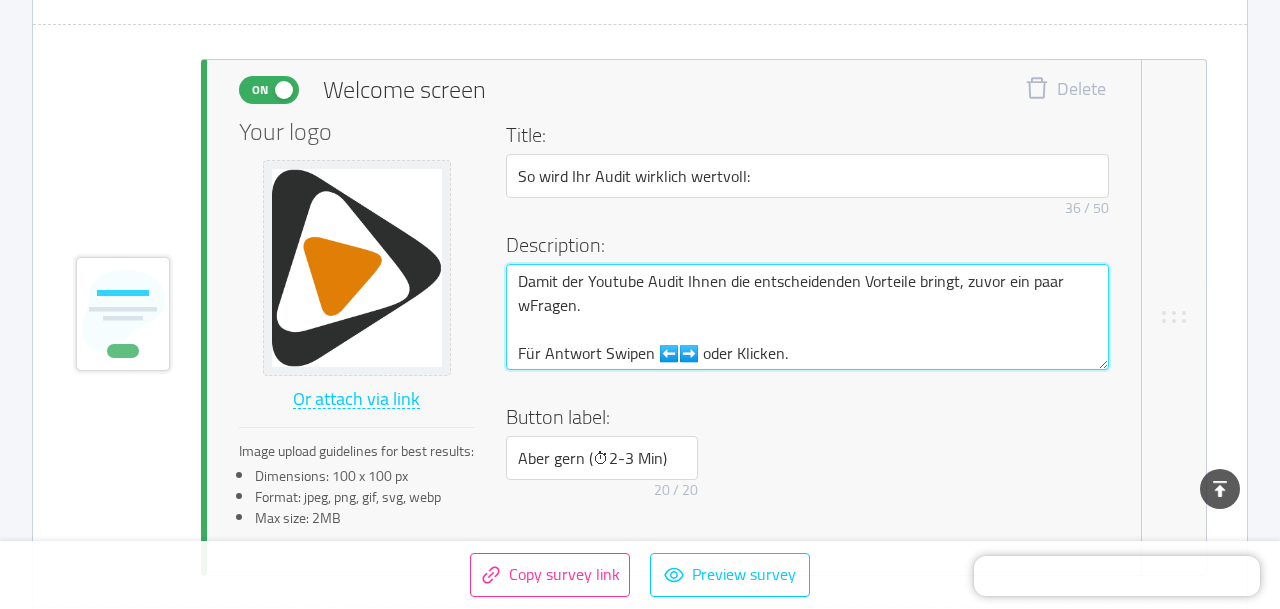 type on "Damit der Youtube Audit Ihnen die entscheidenden Vorteile bringt, zuvor ein paar wiFragen.
Für Antwort Swipen ⬅️➡️ oder Klicken." 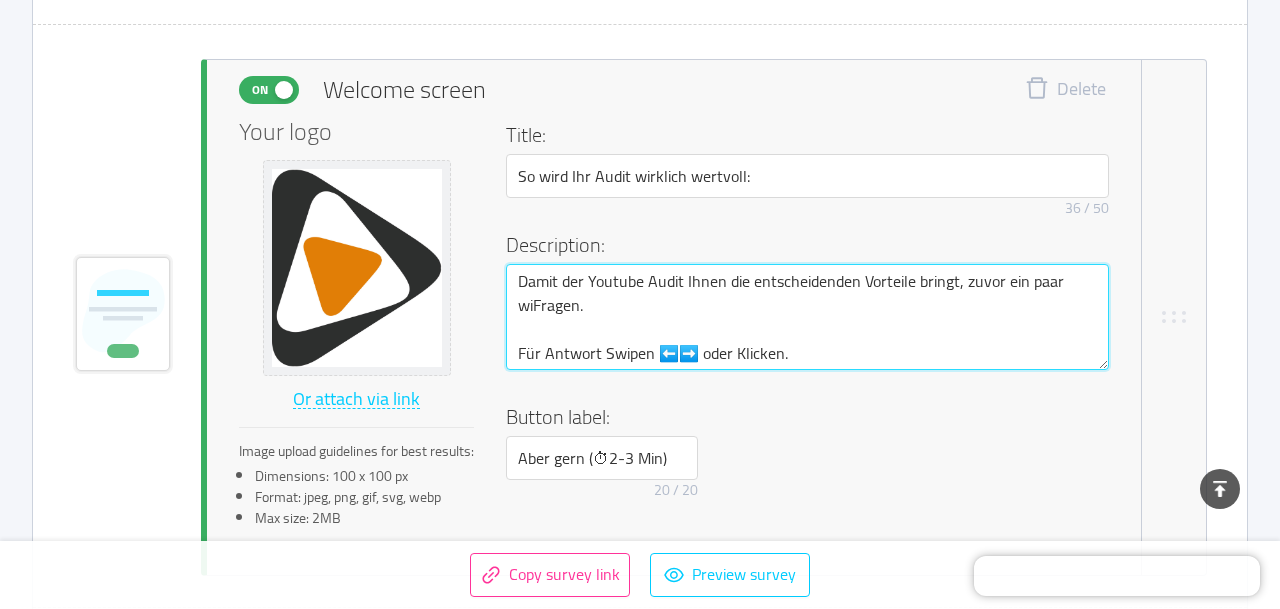 type on "Damit der Youtube Audit Ihnen die entscheidenden Vorteile bringt, zuvor ein paar wicFragen.
Für Antwort Swipen ⬅️➡️ oder Klicken." 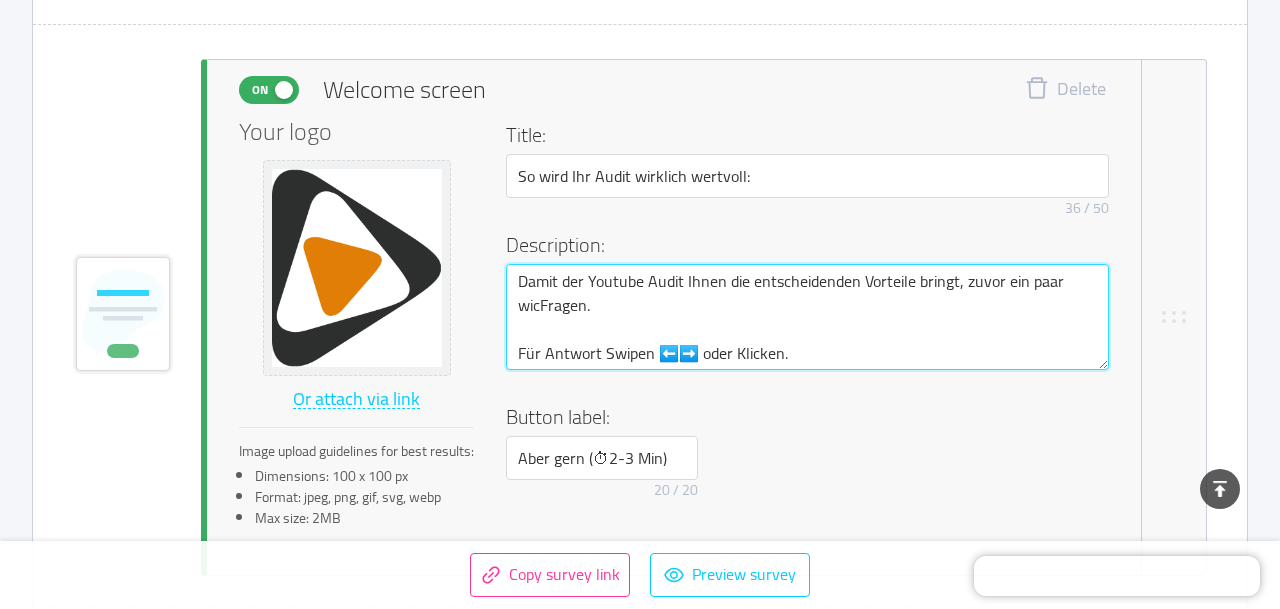 type on "Damit der Youtube Audit Ihnen die entscheidenden Vorteile bringt, zuvor ein paar wichFragen.
Für Antwort Swipen ⬅️➡️ oder Klicken." 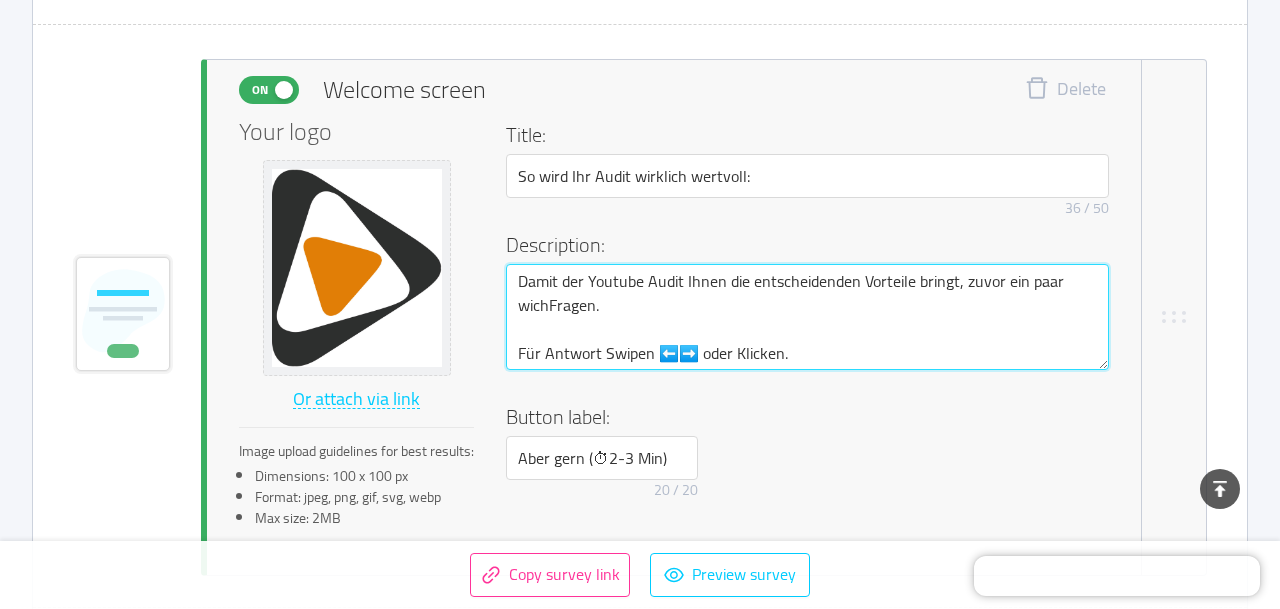 type on "Damit der Youtube Audit Ihnen die entscheidenden Vorteile bringt, zuvor ein paar wichtFragen.
Für Antwort Swipen ⬅️➡️ oder Klicken." 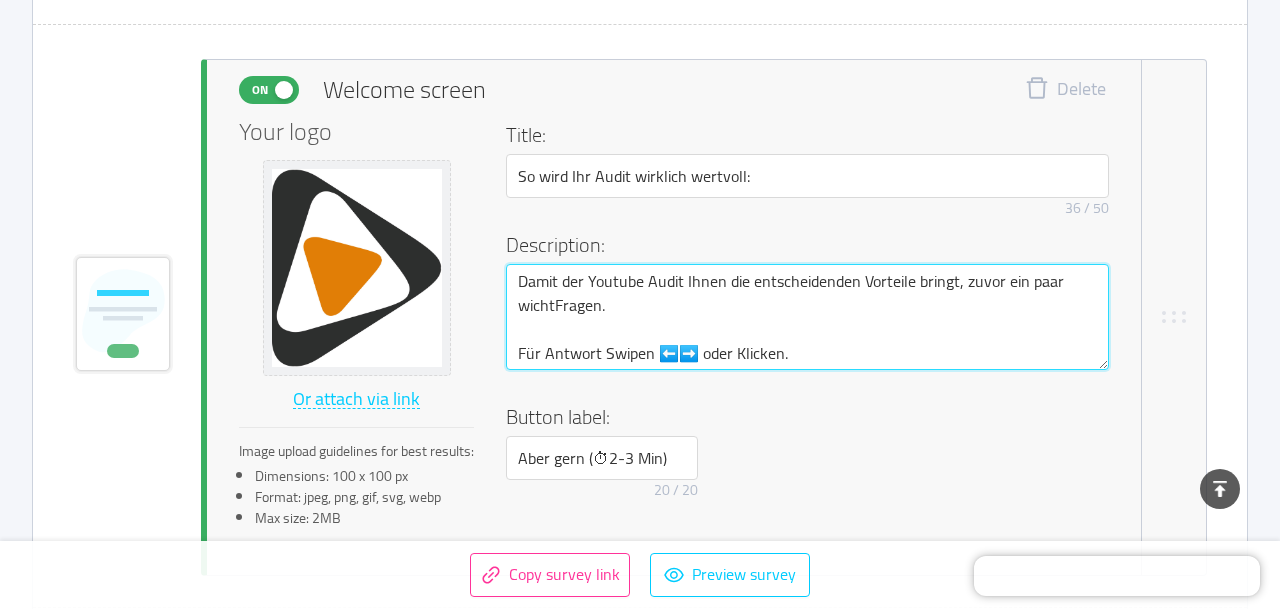 type on "Damit der Youtube Audit Ihnen die entscheidenden Vorteile bringt, zuvor ein paar wichtiFragen.
Für Antwort Swipen ⬅️➡️ oder Klicken." 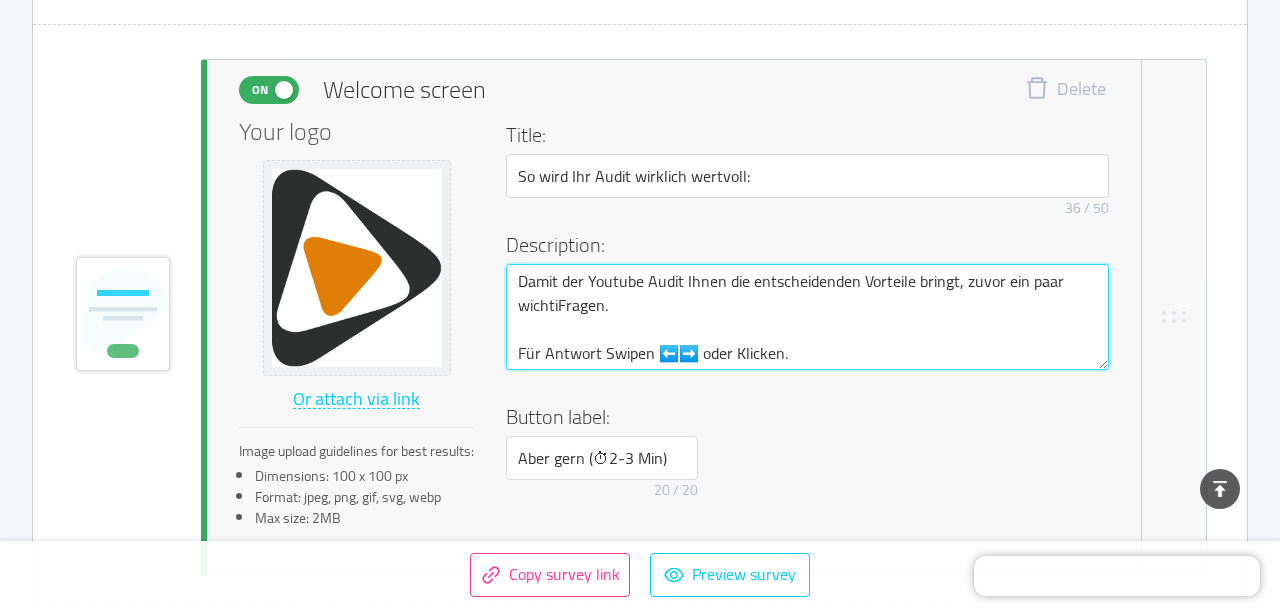 type on "Damit der Youtube Audit Ihnen die entscheidenden Vorteile bringt, zuvor ein paar wichtigFragen.
Für Antwort Swipen ⬅️➡️ oder Klicken." 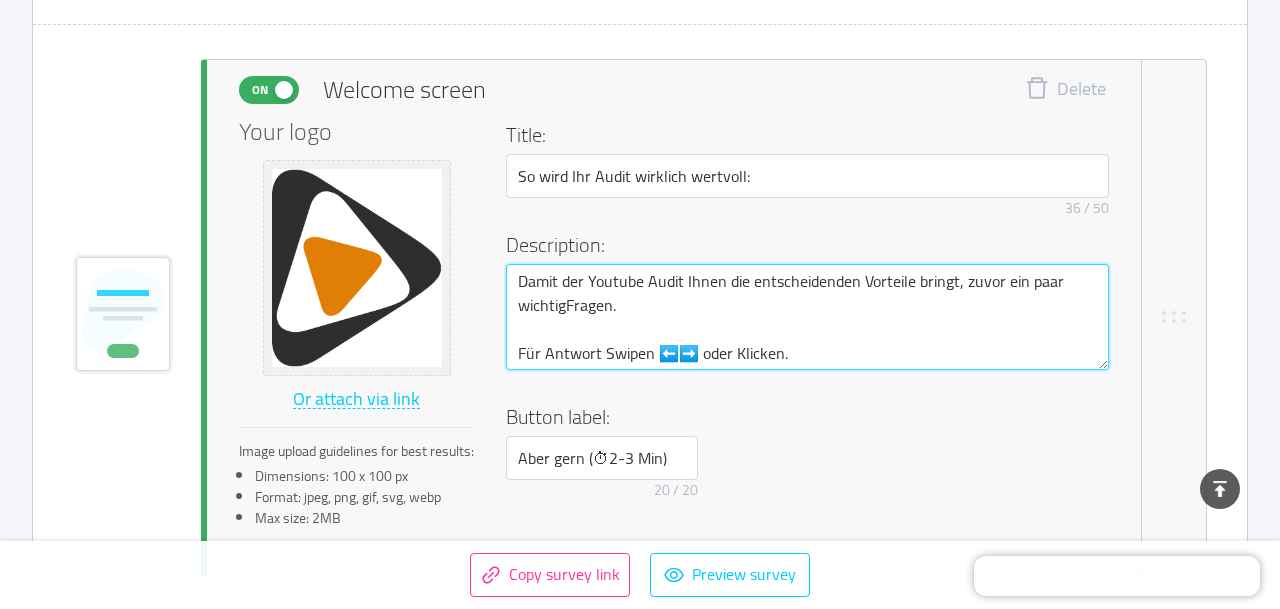 type on "Damit der Youtube Audit Ihnen die entscheidenden Vorteile bringt, zuvor ein paar wichtigeFragen.
Für Antwort Swipen ⬅️➡️ oder Klicken." 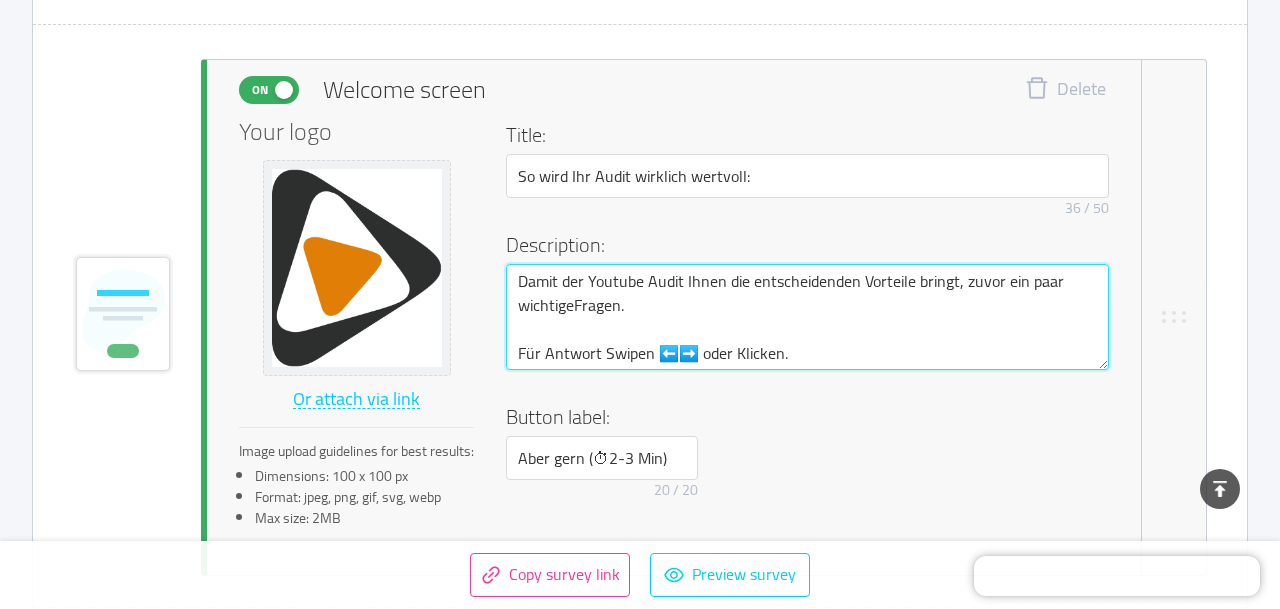 type on "Damit der Youtube Audit Ihnen die entscheidenden Vorteile bringt, zuvor ein paar wichtige Fragen.
Für Antwort Swipen ⬅️➡️ oder Klicken." 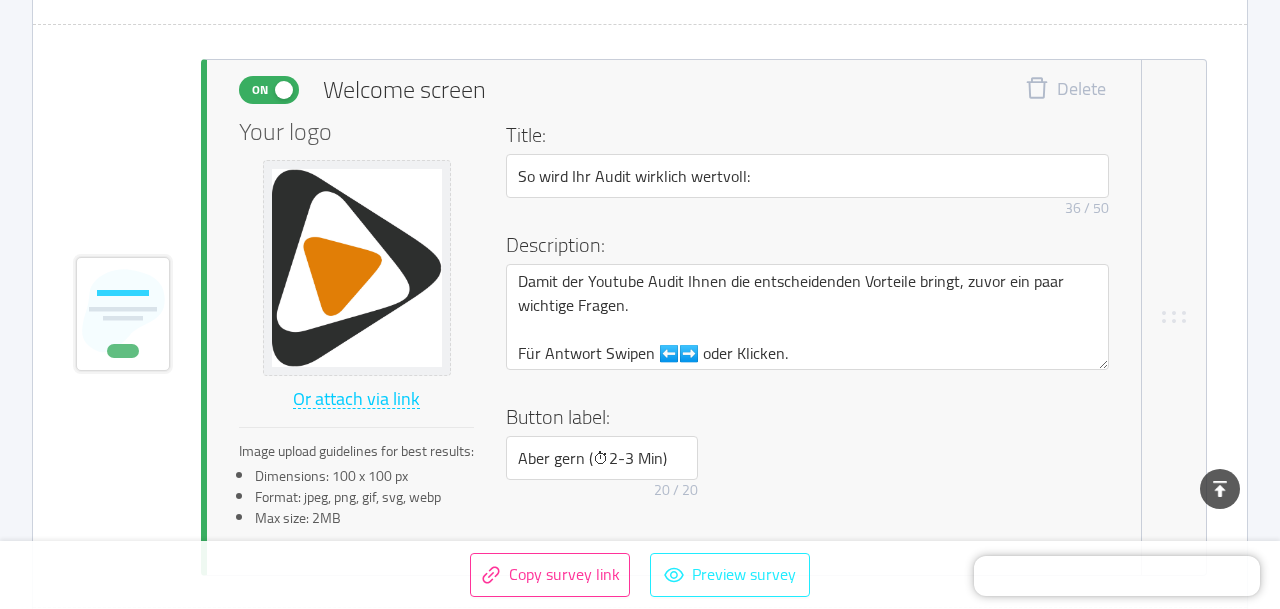 click on "Preview survey" at bounding box center (730, 575) 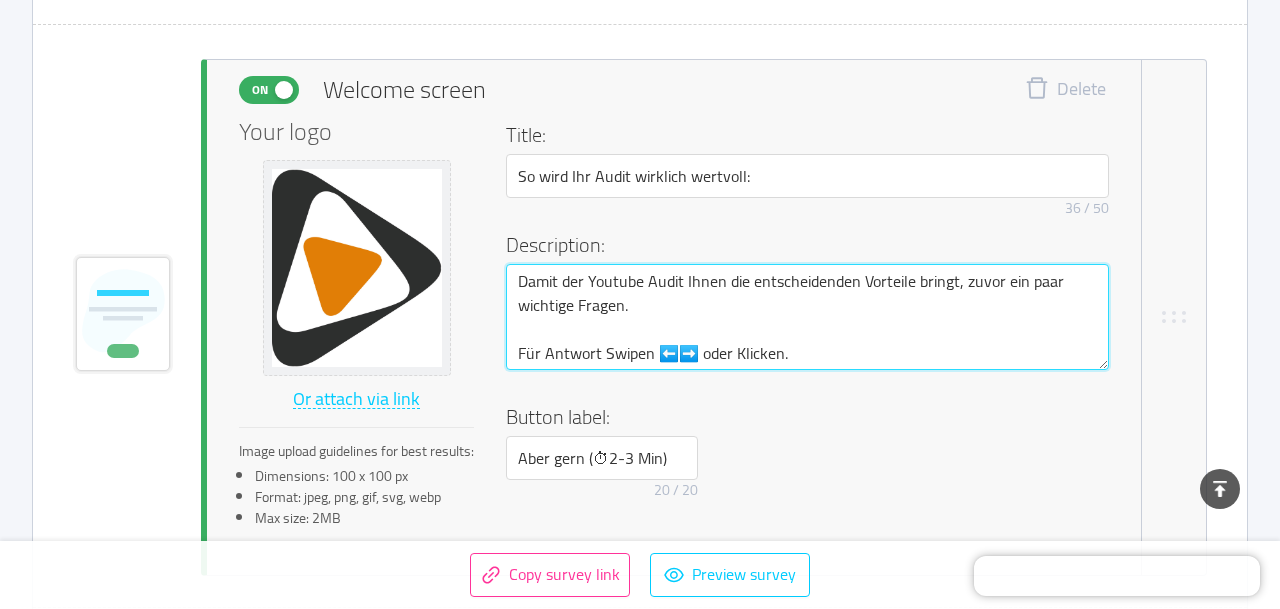 click on "Damit der Youtube Audit Ihnen die entscheidenden Vorteile bringt, zuvor ein paar wichtige Fragen.
Für Antwort Swipen ⬅️➡️ oder Klicken." at bounding box center (807, 317) 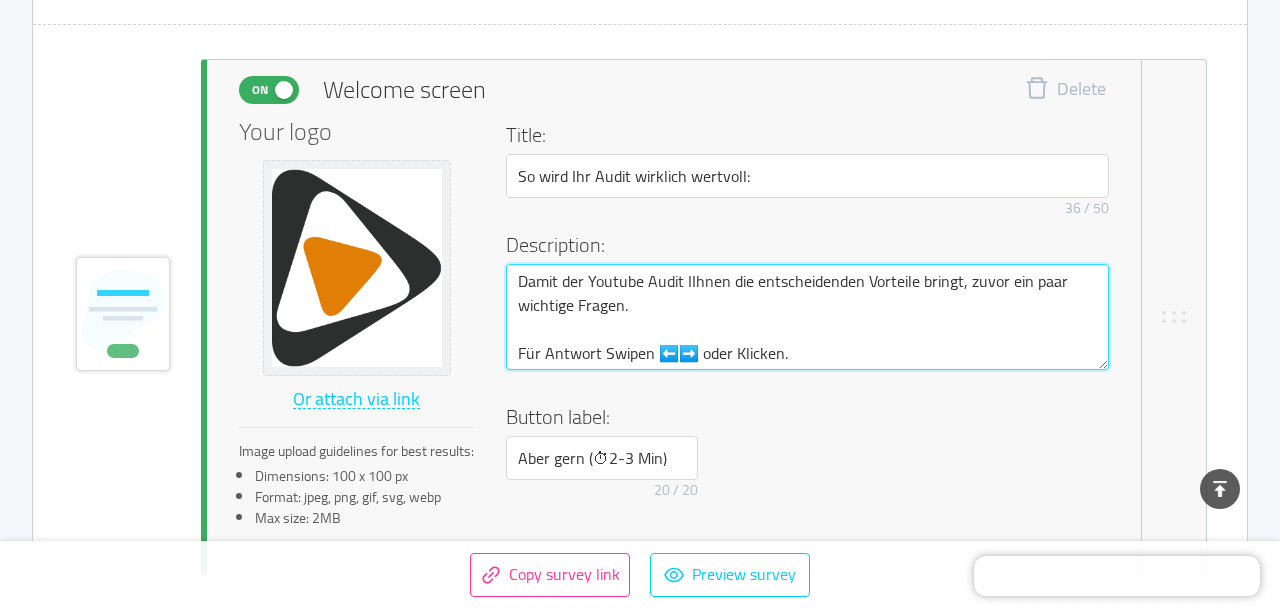 type on "Damit der Youtube Audit IhIhnen die entscheidenden Vorteile bringt, zuvor ein paar wichtige Fragen.
Für Antwort Swipen ⬅️➡️ oder Klicken." 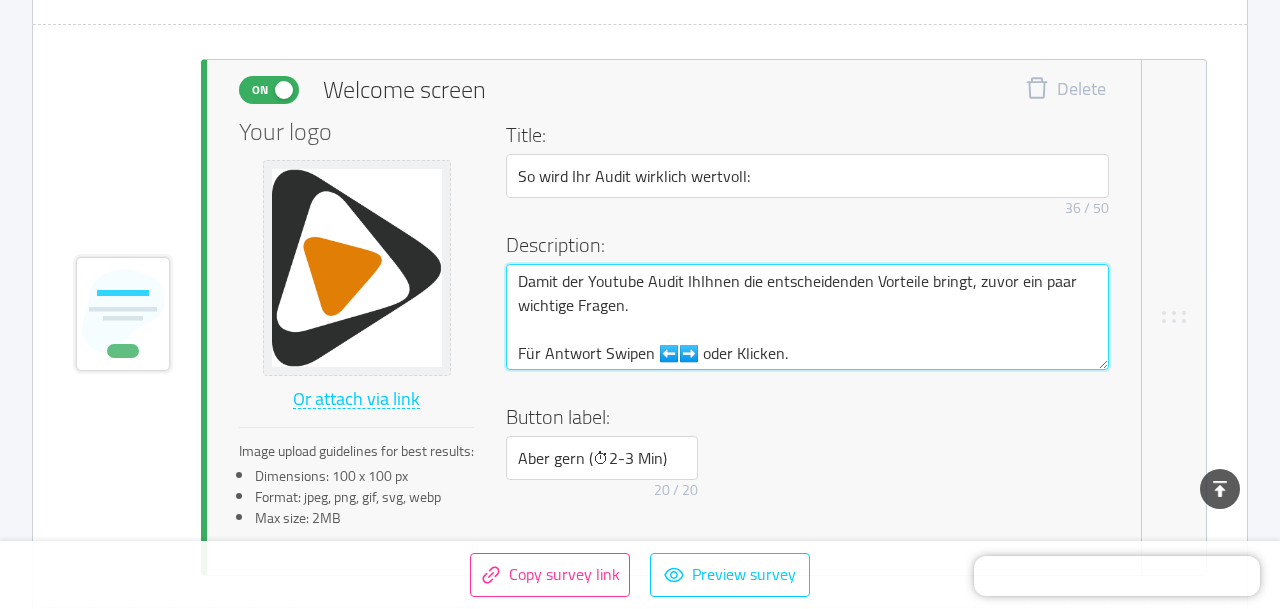 type on "Damit der Youtube Audit IhrIhnen die entscheidenden Vorteile bringt, zuvor ein paar wichtige Fragen.
Für Antwort Swipen ⬅️➡️ oder Klicken." 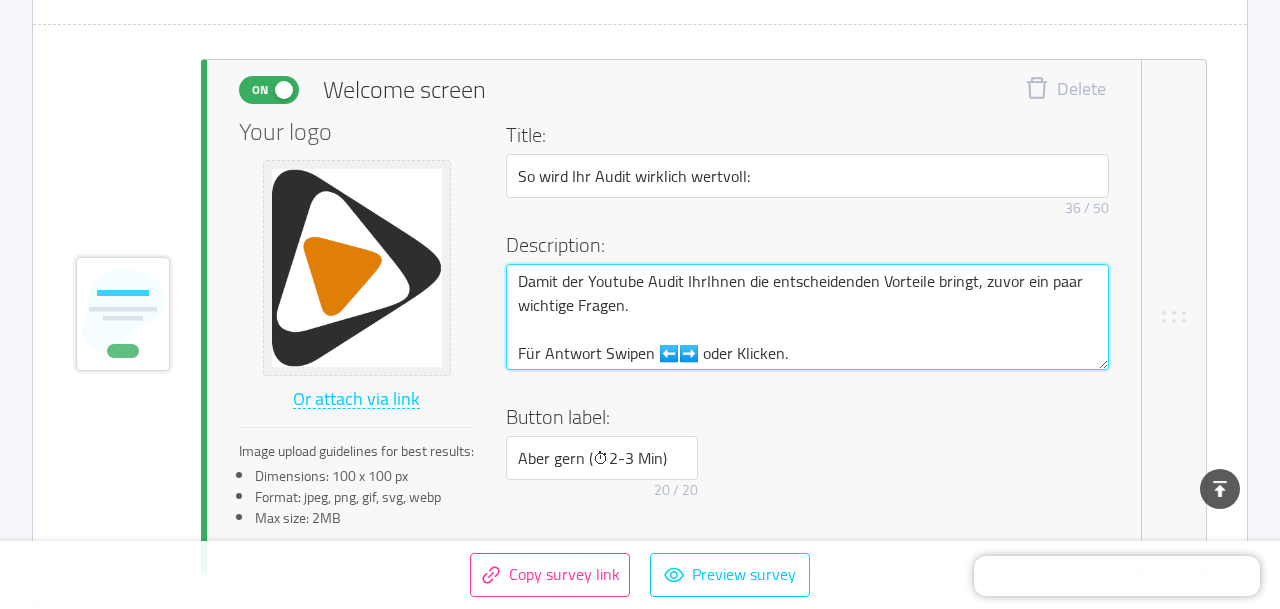 type on "Damit der Youtube Audit IhreIhnen die entscheidenden Vorteile bringt, zuvor ein paar wichtige Fragen.
Für Antwort Swipen ⬅️➡️ oder Klicken." 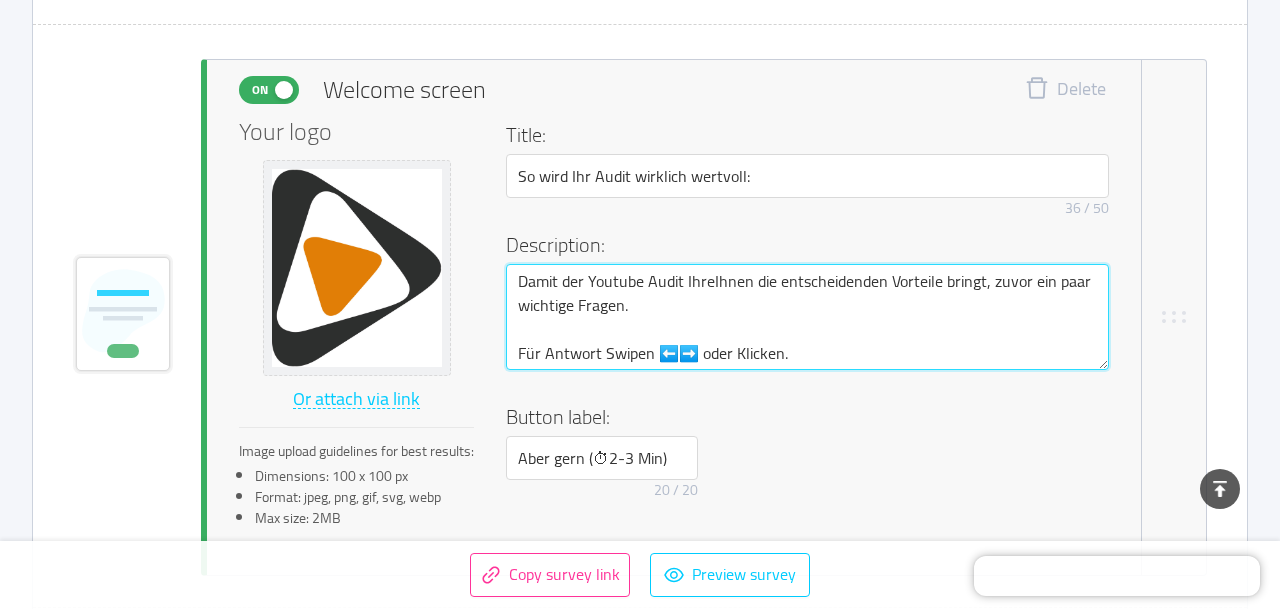 type on "Damit der Youtube Audit IhresIhnen die entscheidenden Vorteile bringt, zuvor ein paar wichtige Fragen.
Für Antwort Swipen ⬅️➡️ oder Klicken." 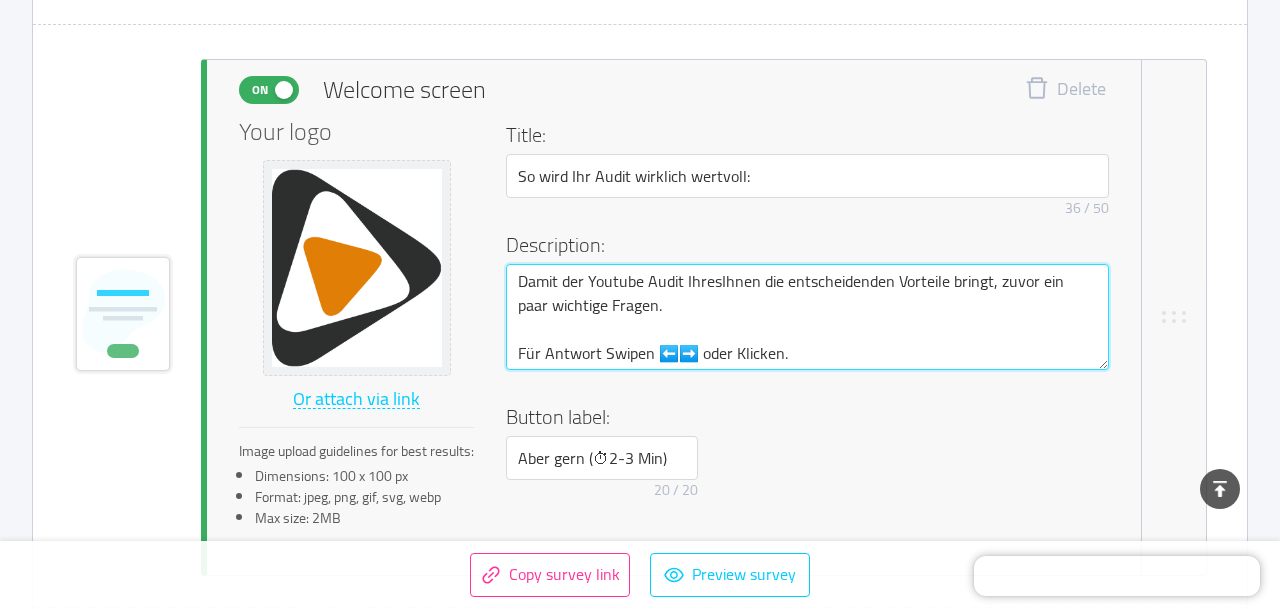 type on "Damit der Youtube Audit Ihres Ihnen die entscheidenden Vorteile bringt, zuvor ein paar wichtige Fragen.
Für Antwort Swipen ⬅️➡️ oder Klicken." 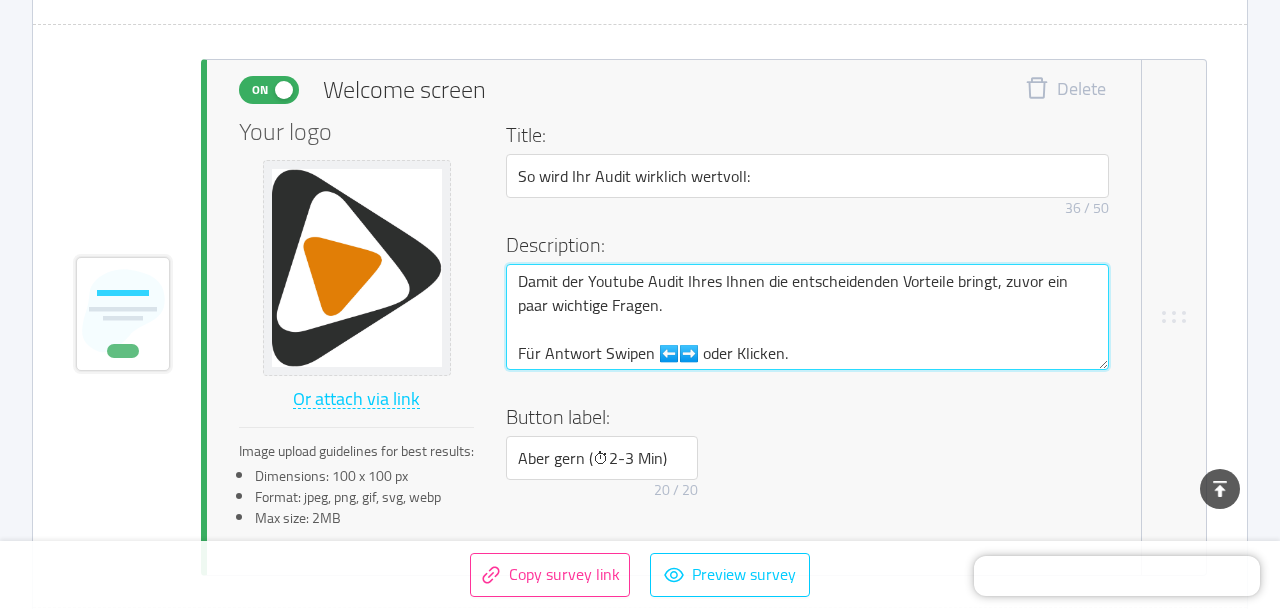type on "Damit der Youtube Audit Ihres KIhnen die entscheidenden Vorteile bringt, zuvor ein paar wichtige Fragen.
Für Antwort Swipen ⬅️➡️ oder Klicken." 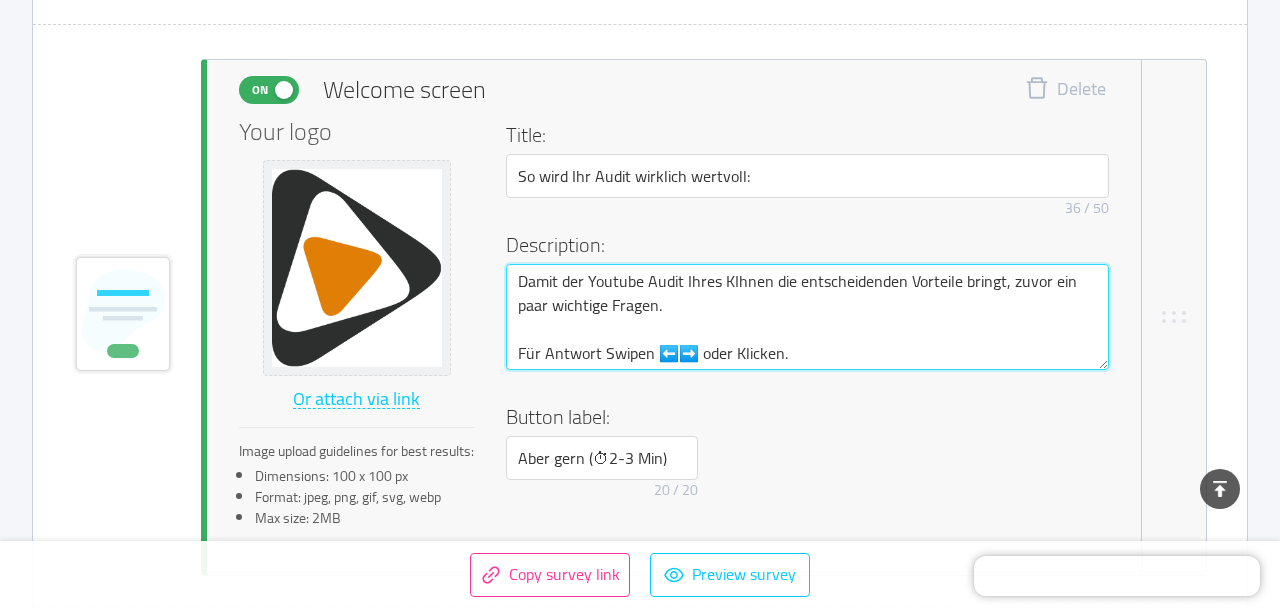 type on "Damit der Youtube Audit Ihres KaIhnen die entscheidenden Vorteile bringt, zuvor ein paar wichtige Fragen.
Für Antwort Swipen ⬅️➡️ oder Klicken." 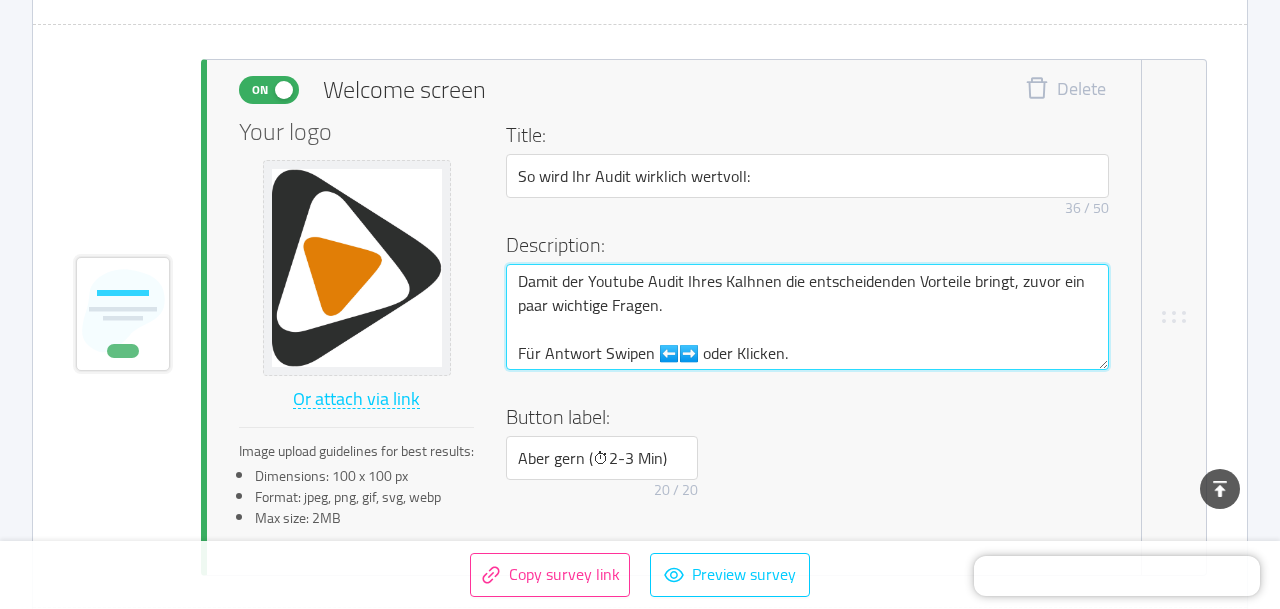 type on "Damit der Youtube Audit Ihres KanIhnen die entscheidenden Vorteile bringt, zuvor ein paar wichtige Fragen.
Für Antwort Swipen ⬅️➡️ oder Klicken." 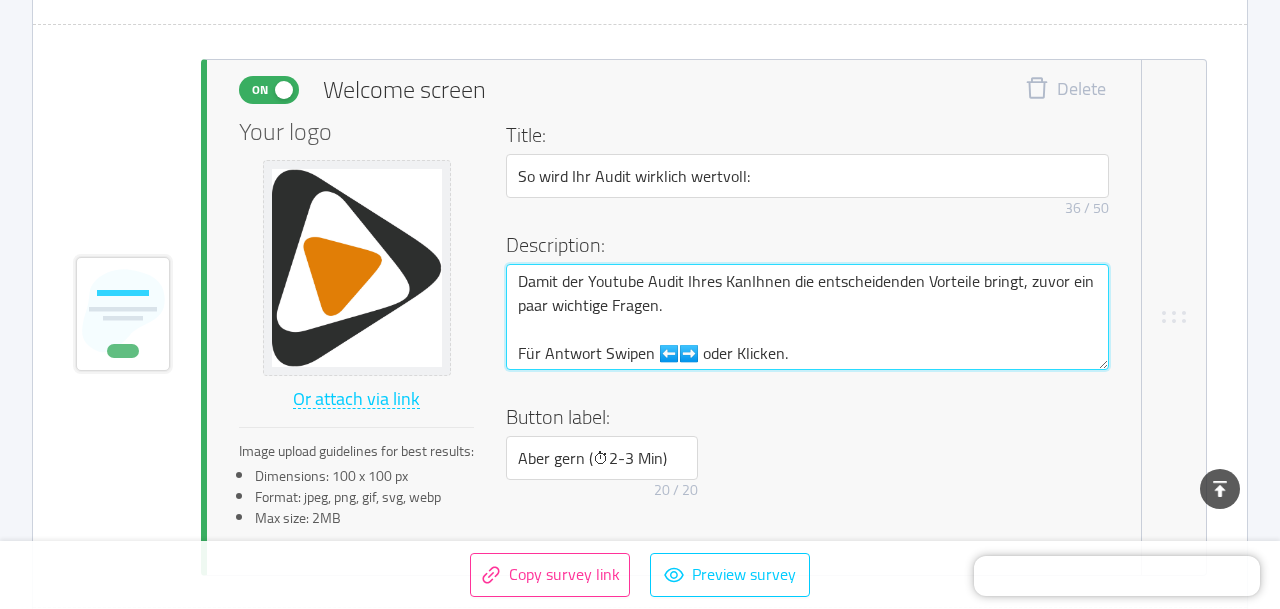 type on "Damit der Youtube Audit Ihres KanaIhnen die entscheidenden Vorteile bringt, zuvor ein paar wichtige Fragen.
Für Antwort Swipen ⬅️➡️ oder Klicken." 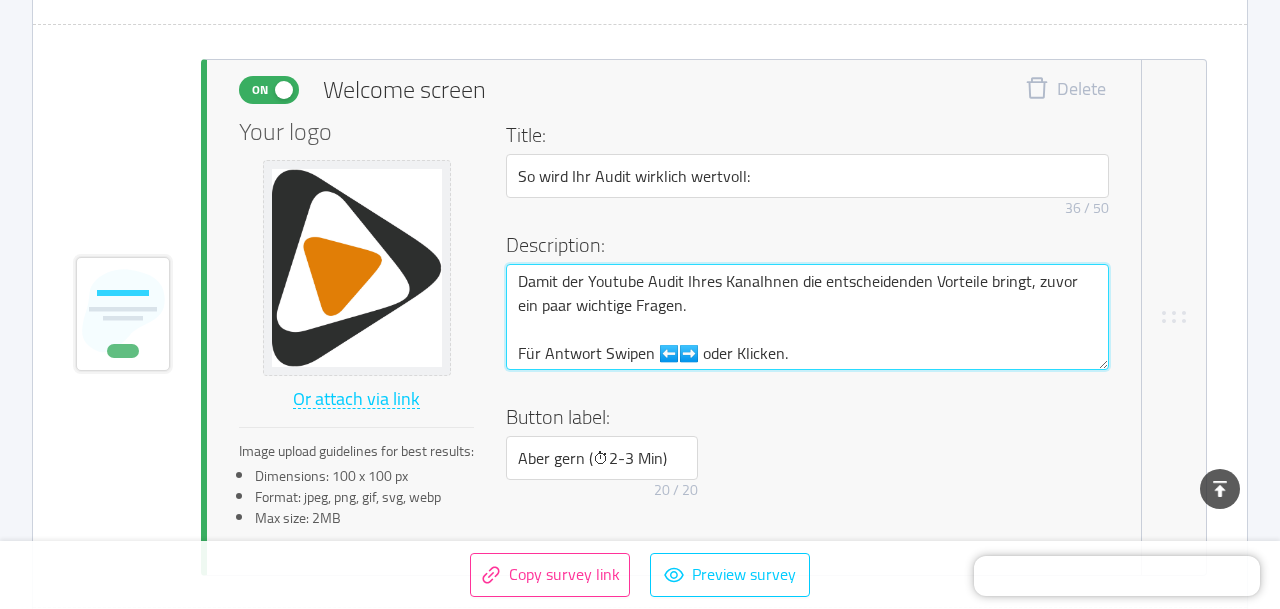 type on "Damit der Youtube Audit Ihres KanalIhnen die entscheidenden Vorteile bringt, zuvor ein paar wichtige Fragen.
Für Antwort Swipen ⬅️➡️ oder Klicken." 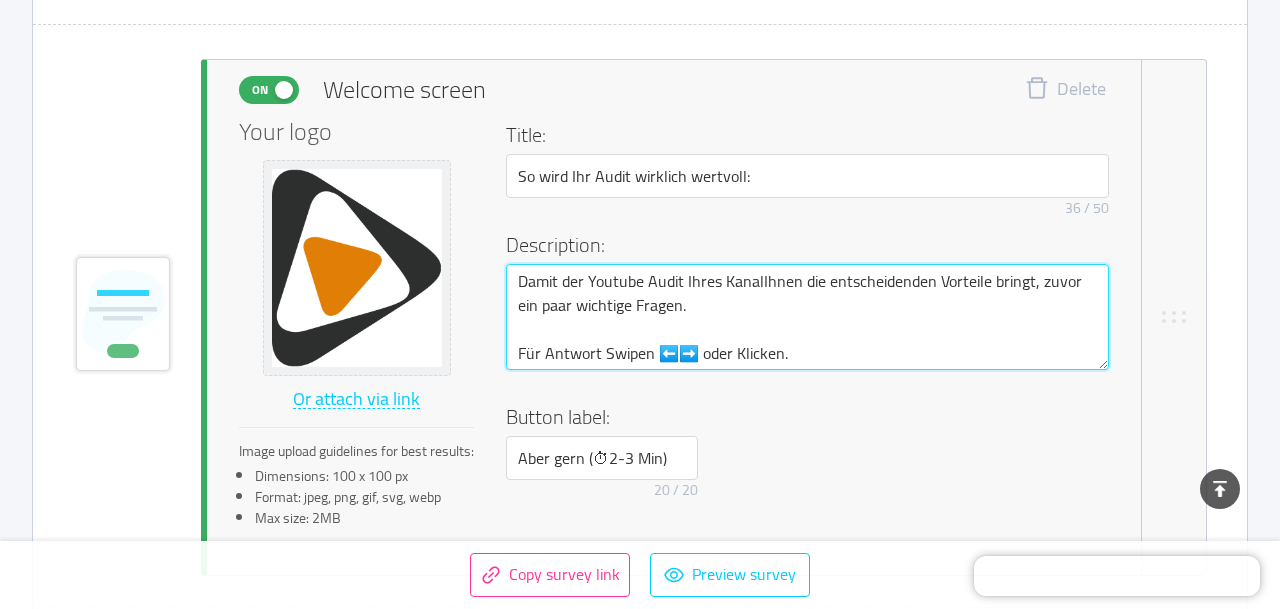 type 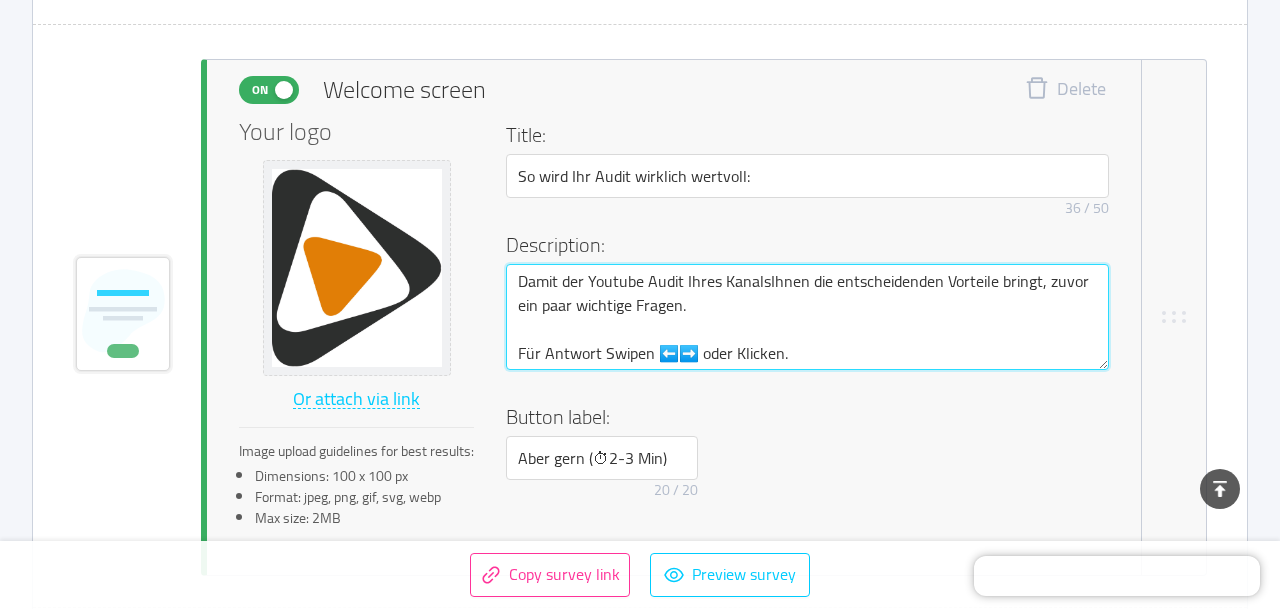 type on "Damit der Youtube Audit Ihres Kanals Ihnen die entscheidenden Vorteile bringt, zuvor ein paar wichtige Fragen.
Für Antwort Swipen ⬅️➡️ oder Klicken." 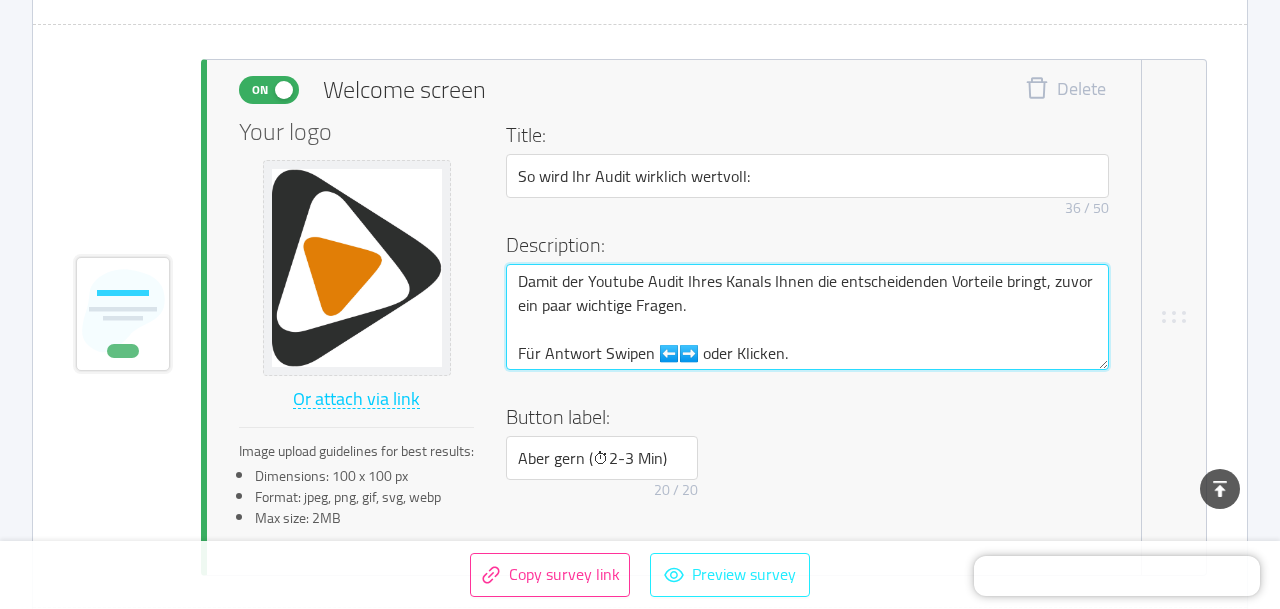 type on "Damit der Youtube Audit Ihres Kanals Ihnen die entscheidenden Vorteile bringt, zuvor ein paar wichtige Fragen.
Für Antwort Swipen ⬅️➡️ oder Klicken." 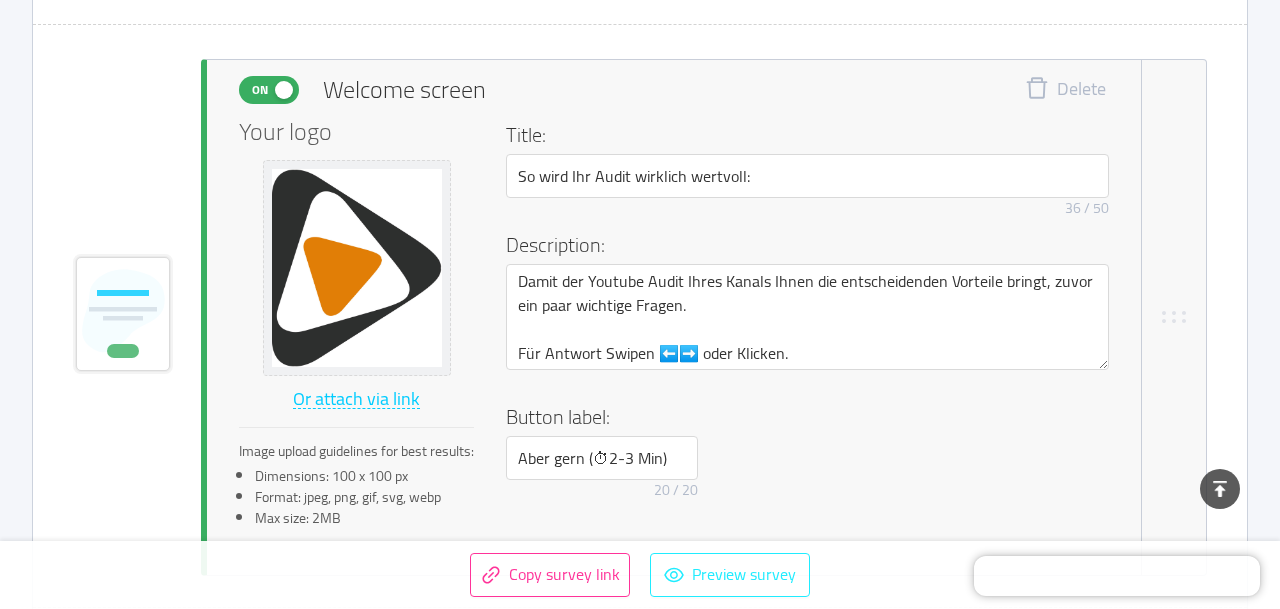 click on "Preview survey" at bounding box center [730, 575] 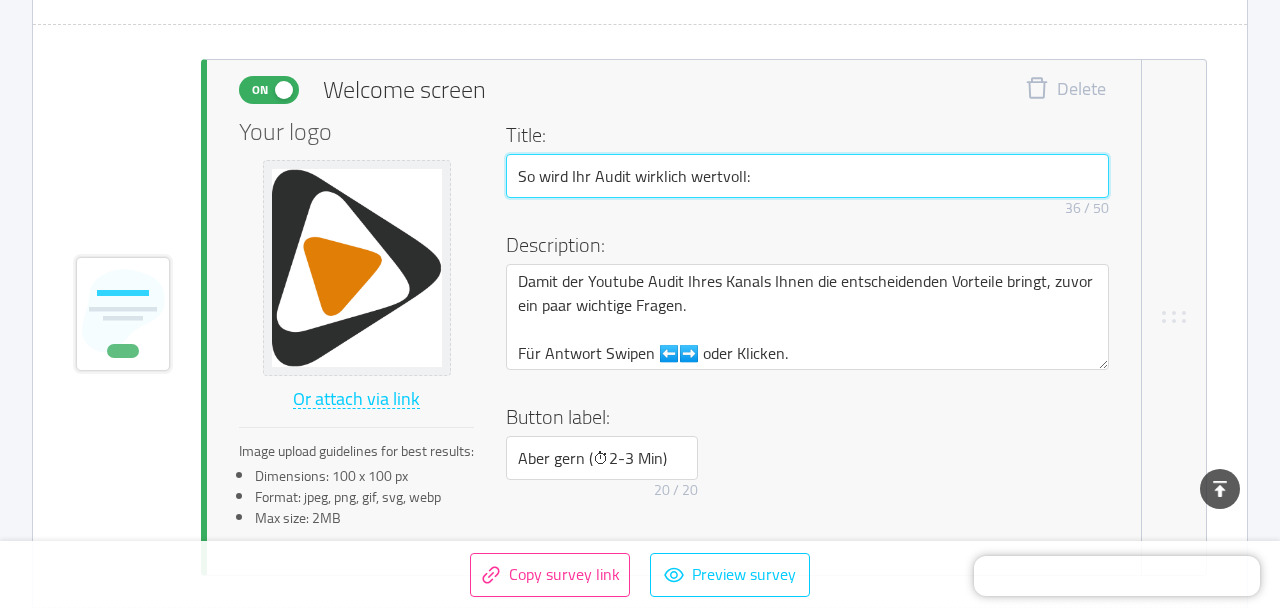 click on "So wird Ihr Audit wirklich wertvoll:" at bounding box center (807, 176) 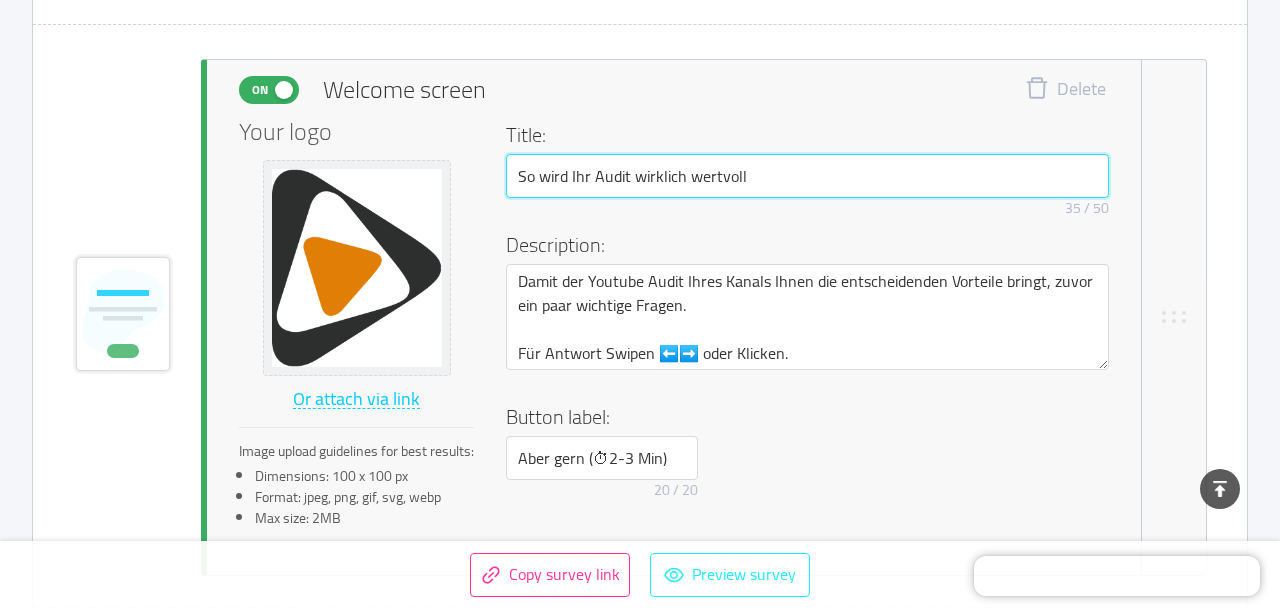 type on "So wird Ihr Audit wirklich wertvoll" 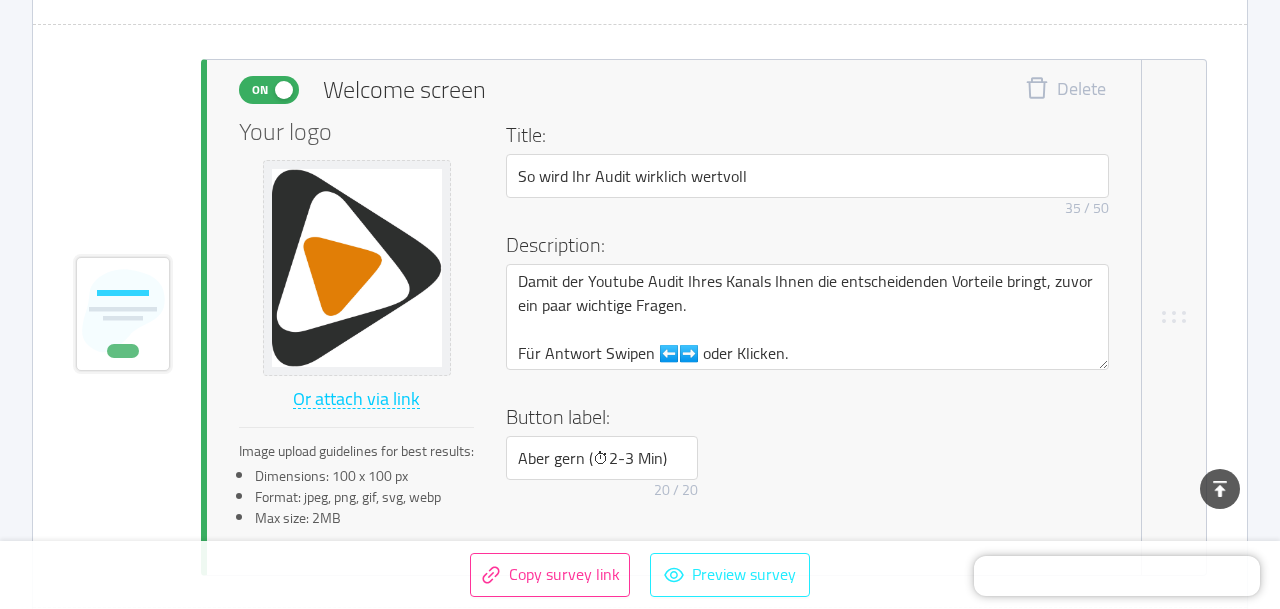 click on "Preview survey" at bounding box center (730, 575) 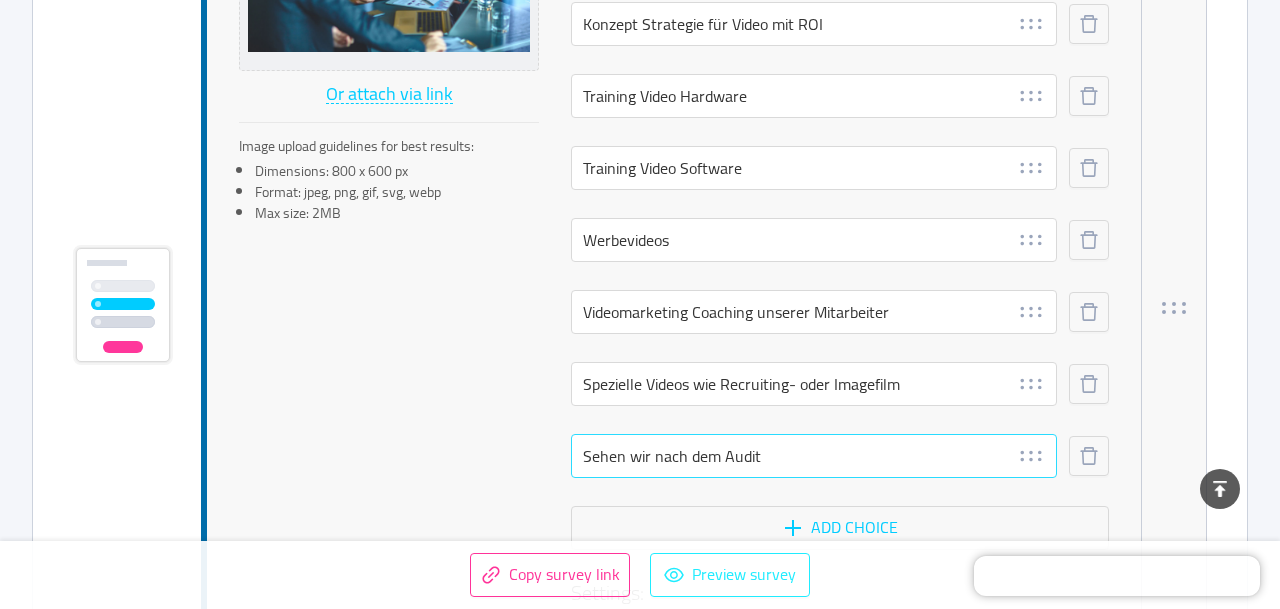 scroll, scrollTop: 12744, scrollLeft: 0, axis: vertical 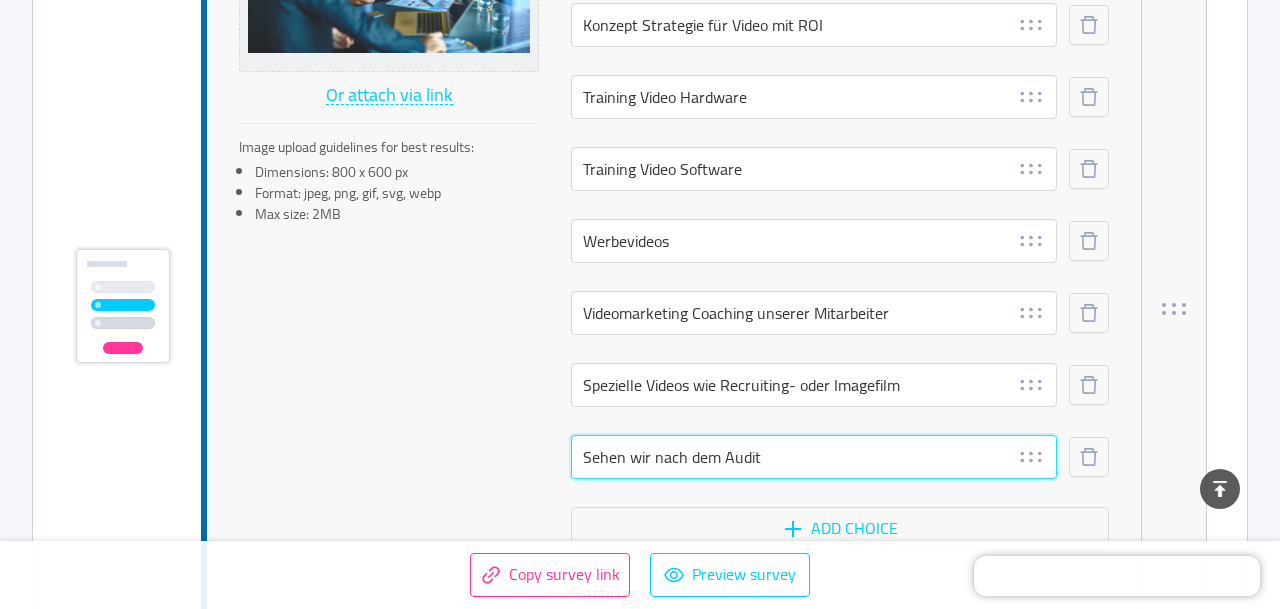 drag, startPoint x: 774, startPoint y: 456, endPoint x: 515, endPoint y: 437, distance: 259.69598 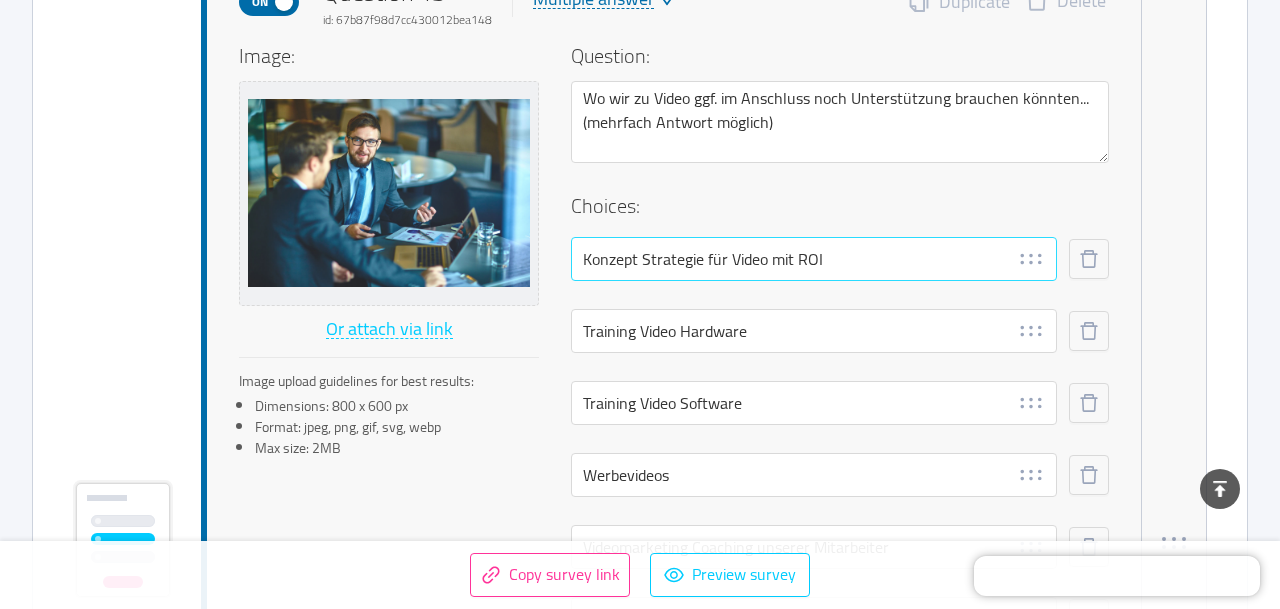 scroll, scrollTop: 12499, scrollLeft: 0, axis: vertical 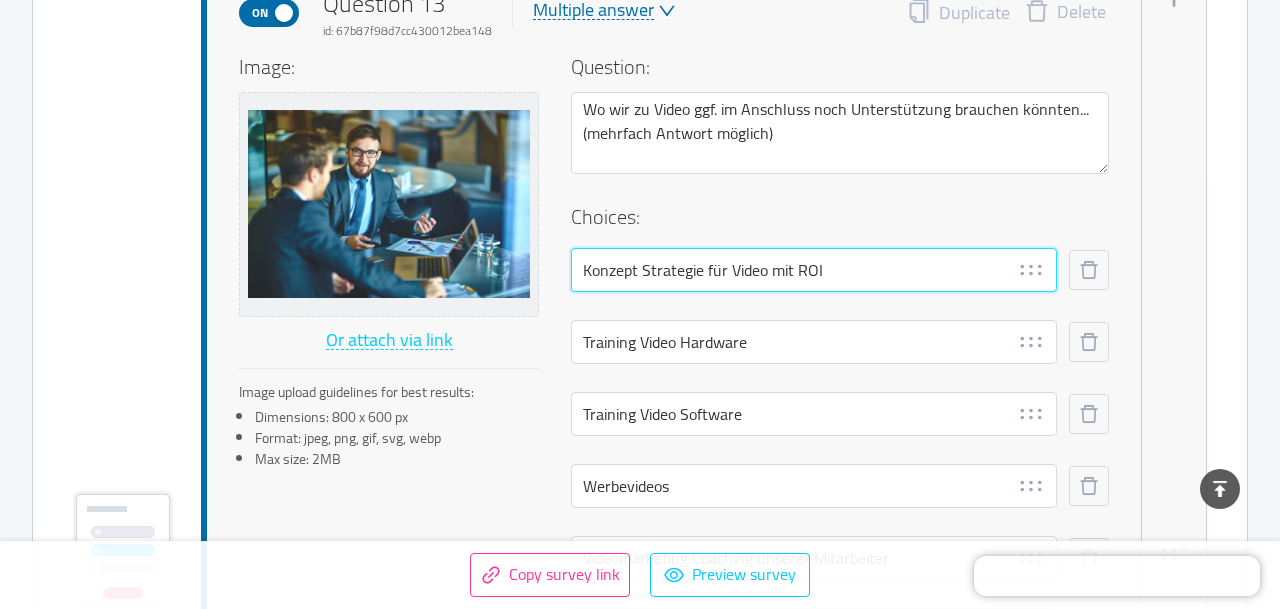 click on "Konzept Strategie für Video mit ROI" at bounding box center (814, 270) 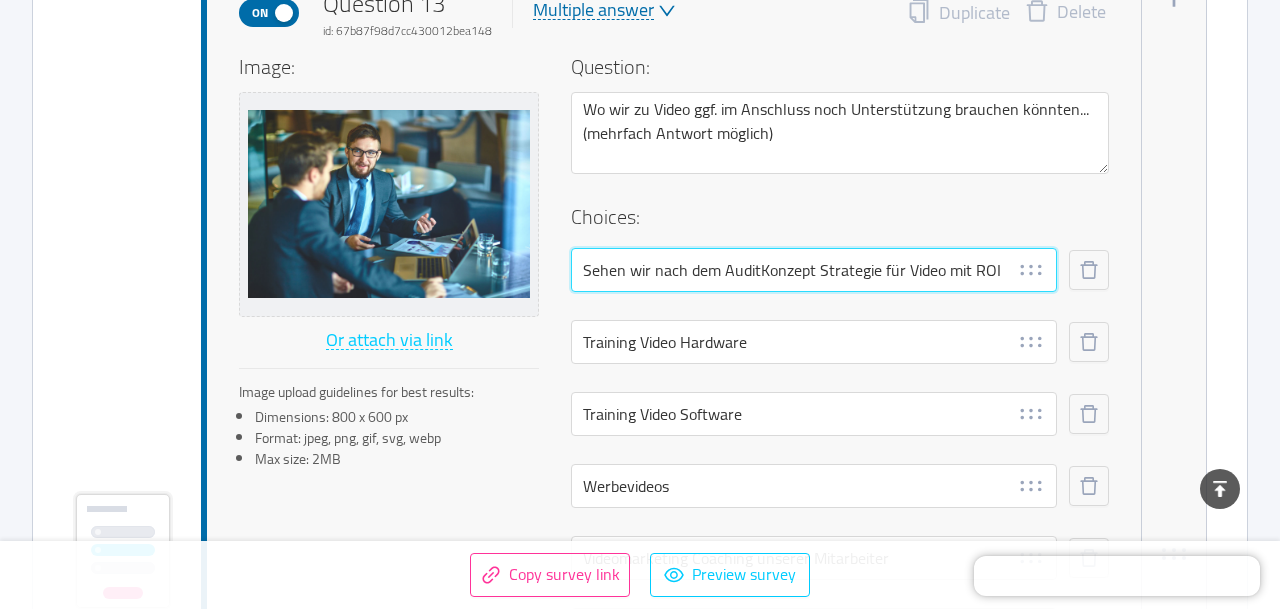 drag, startPoint x: 758, startPoint y: 271, endPoint x: 1022, endPoint y: 282, distance: 264.22906 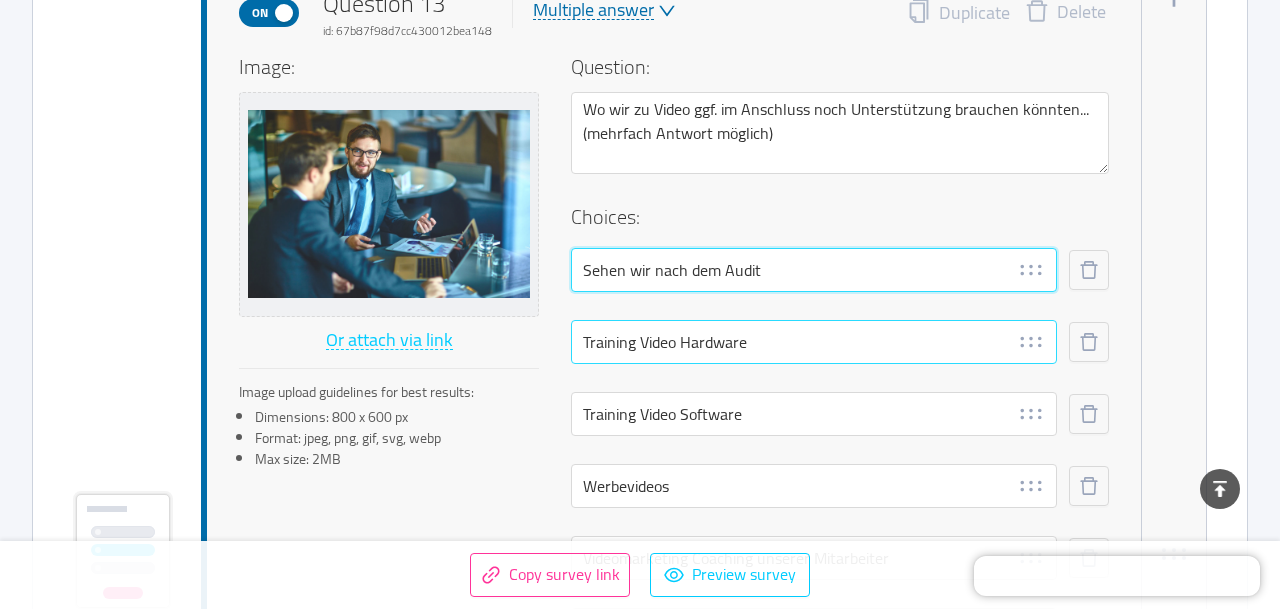 type on "Sehen wir nach dem Audit" 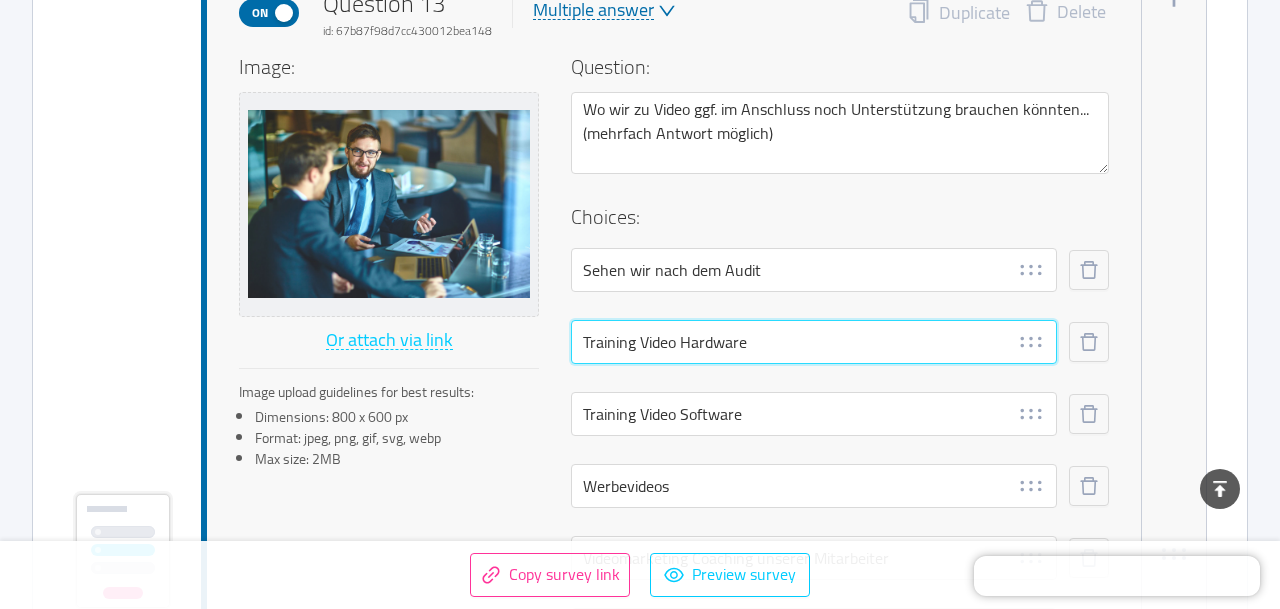 click on "Training Video Hardware" at bounding box center (814, 342) 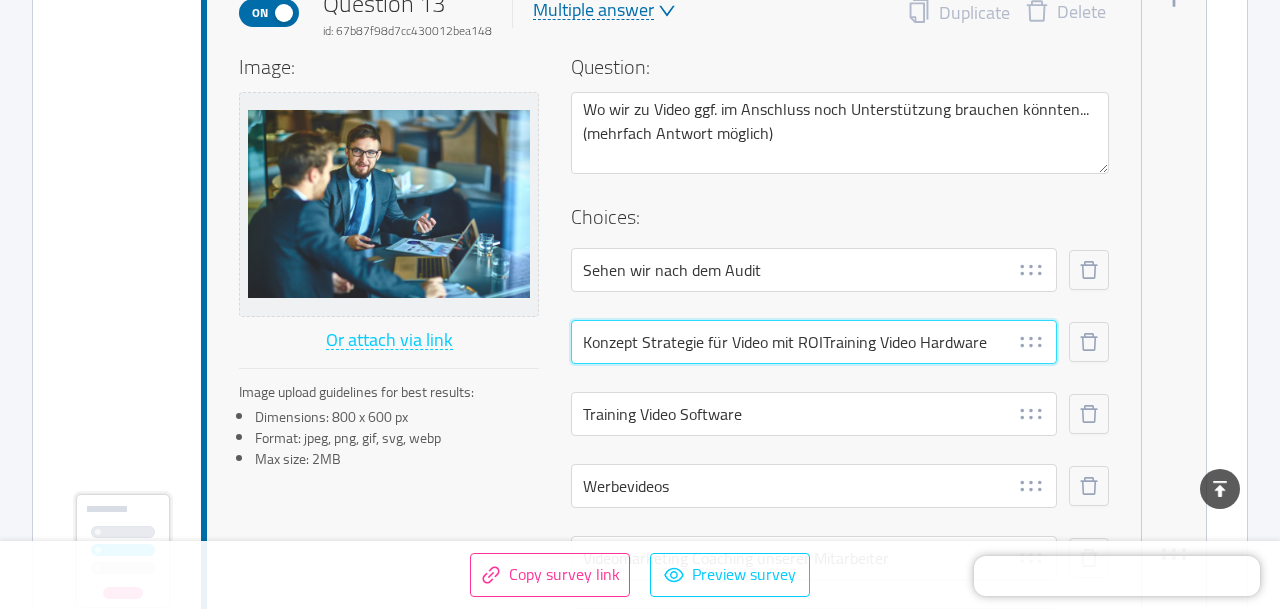 scroll, scrollTop: 12498, scrollLeft: 0, axis: vertical 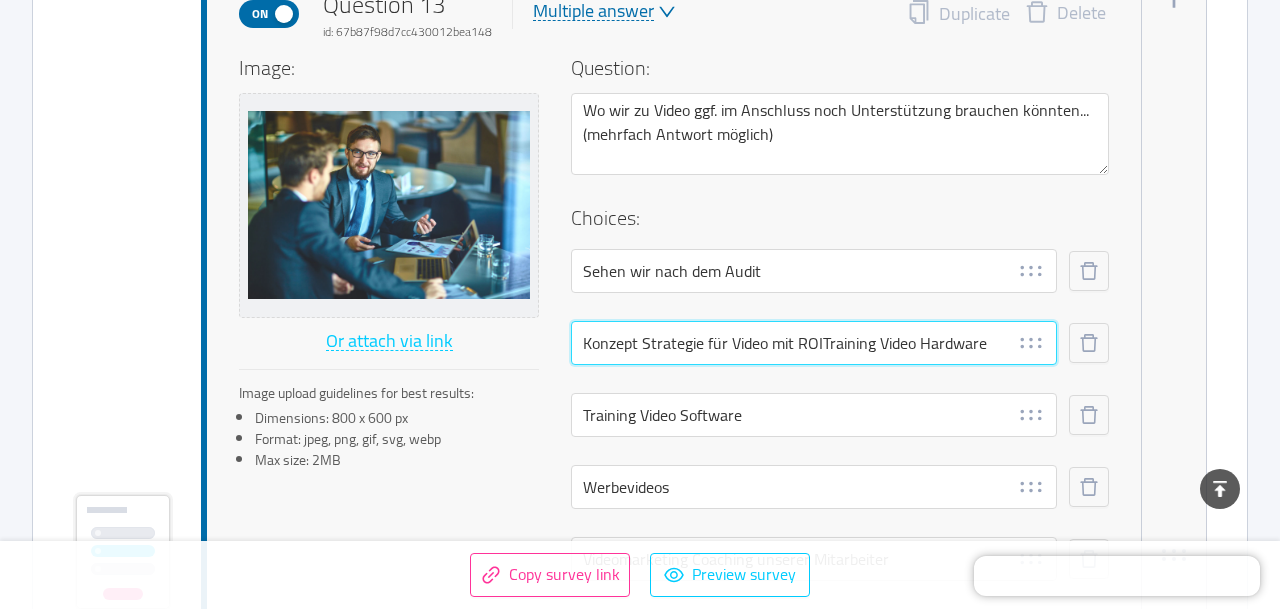 drag, startPoint x: 825, startPoint y: 342, endPoint x: 900, endPoint y: 343, distance: 75.00667 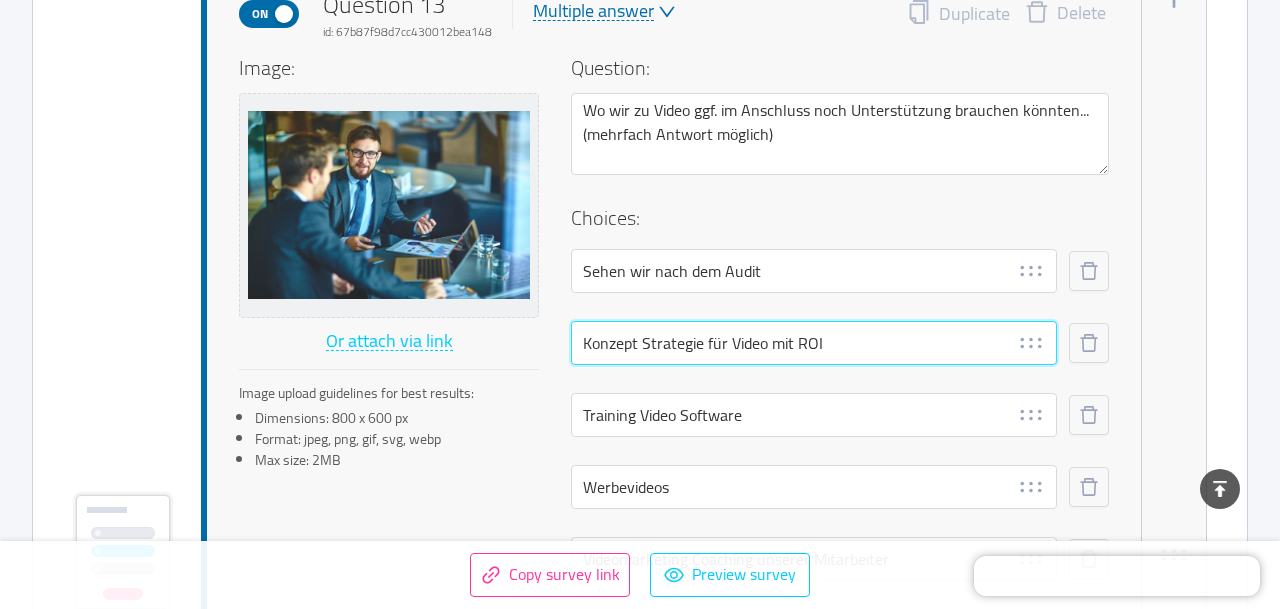 scroll, scrollTop: 12539, scrollLeft: 0, axis: vertical 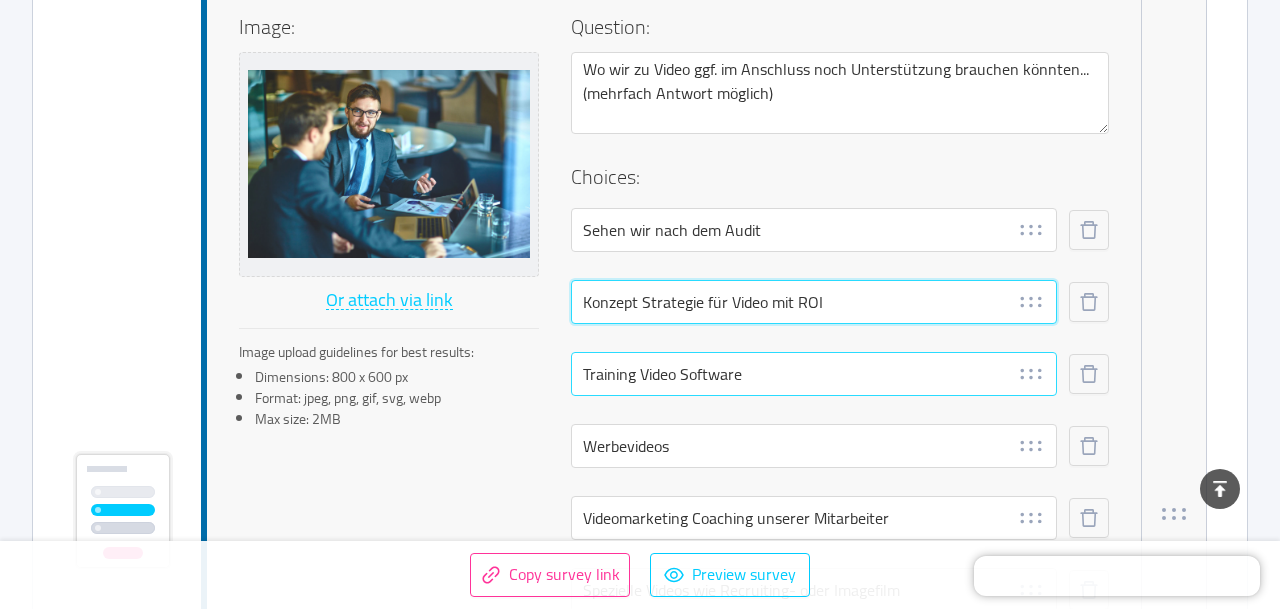 type on "Konzept Strategie für Video mit ROI" 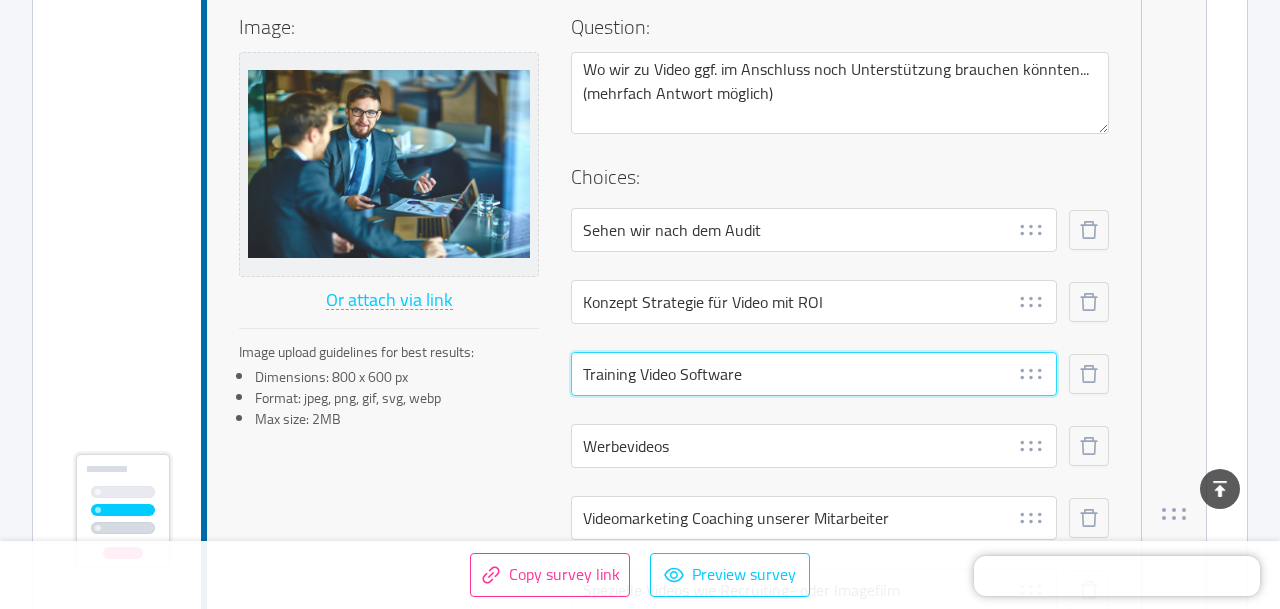 click on "Training Video Software" at bounding box center (814, 374) 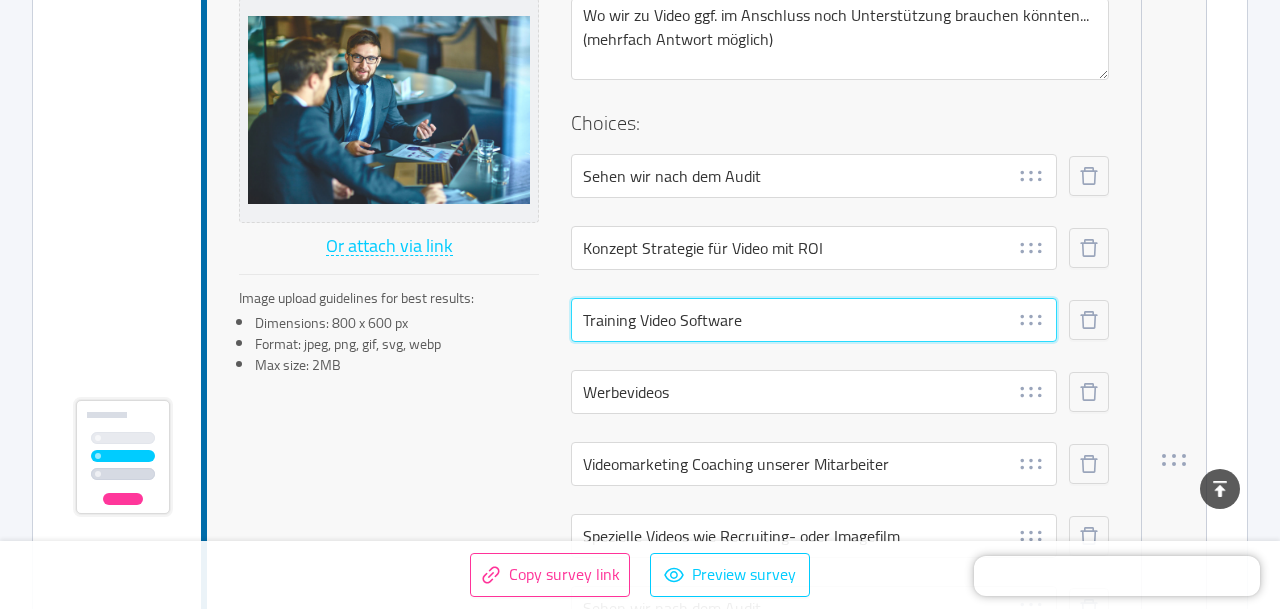 scroll, scrollTop: 12608, scrollLeft: 0, axis: vertical 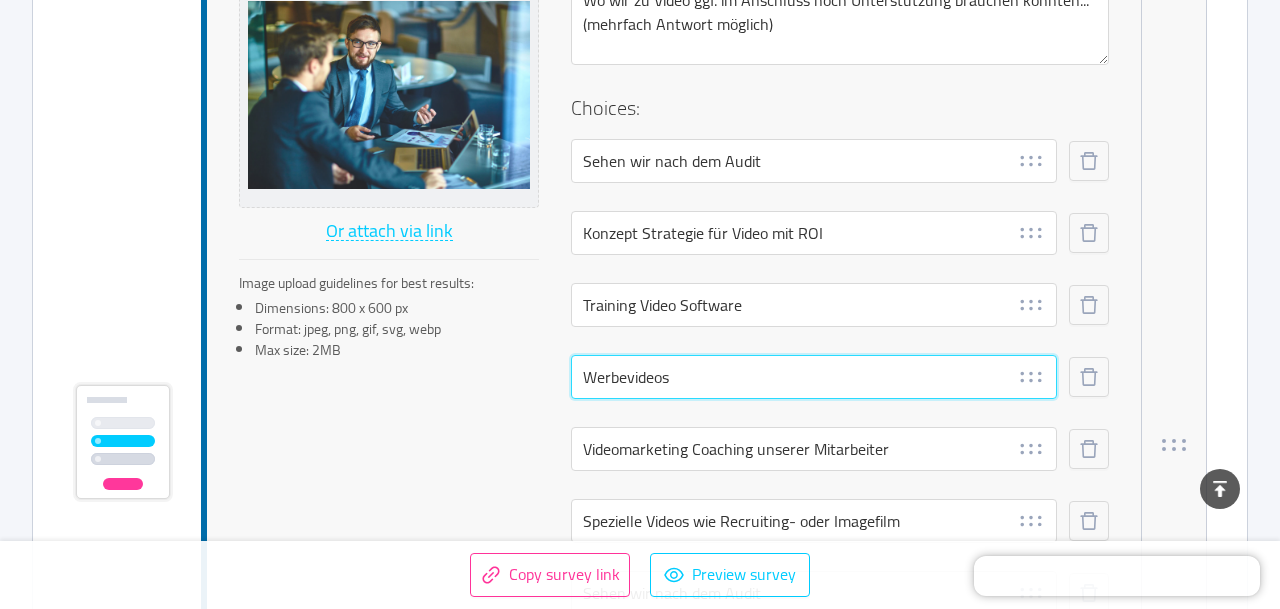 click on "Werbevideos" at bounding box center [814, 377] 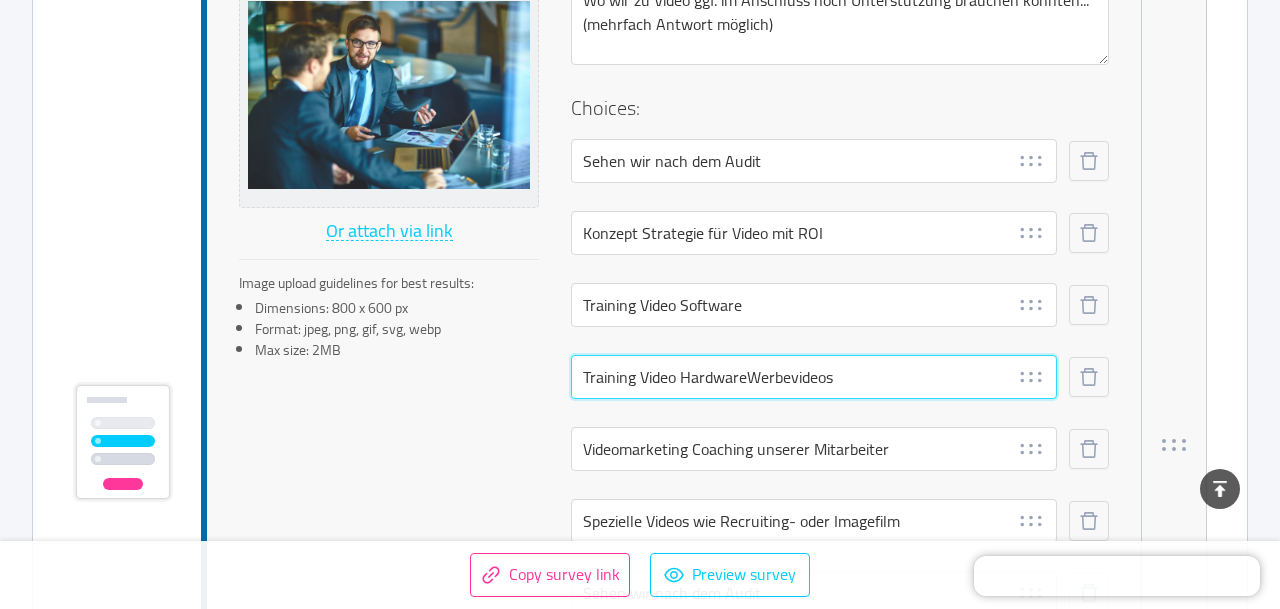 drag, startPoint x: 749, startPoint y: 376, endPoint x: 582, endPoint y: 376, distance: 167 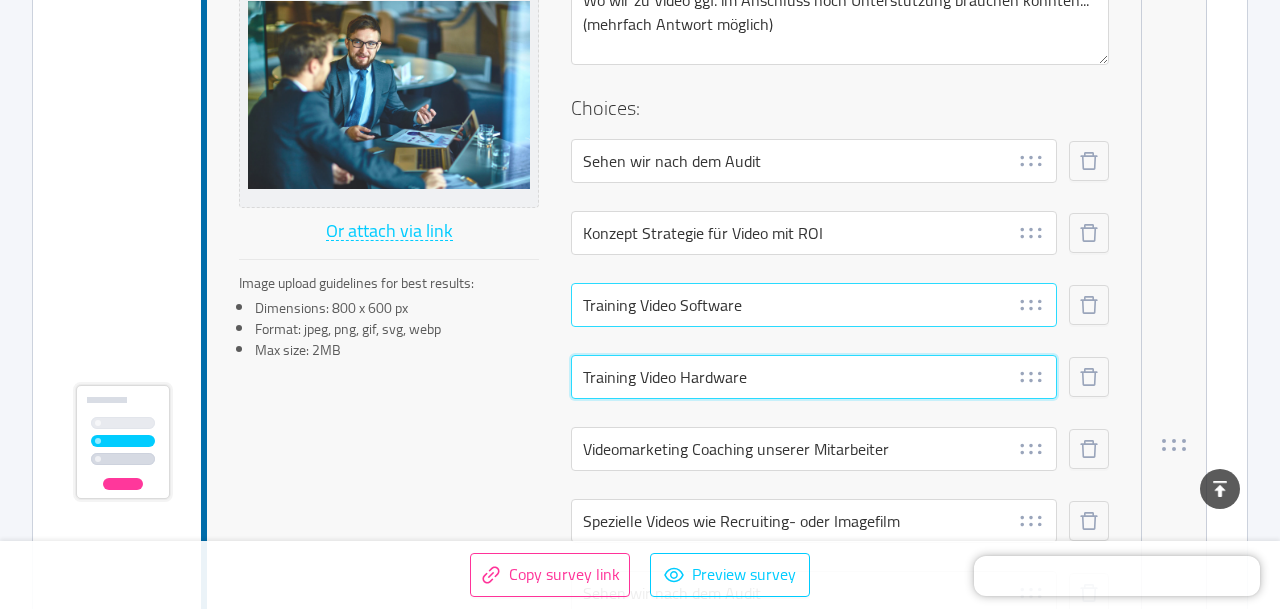 type on "Training Video Hardware" 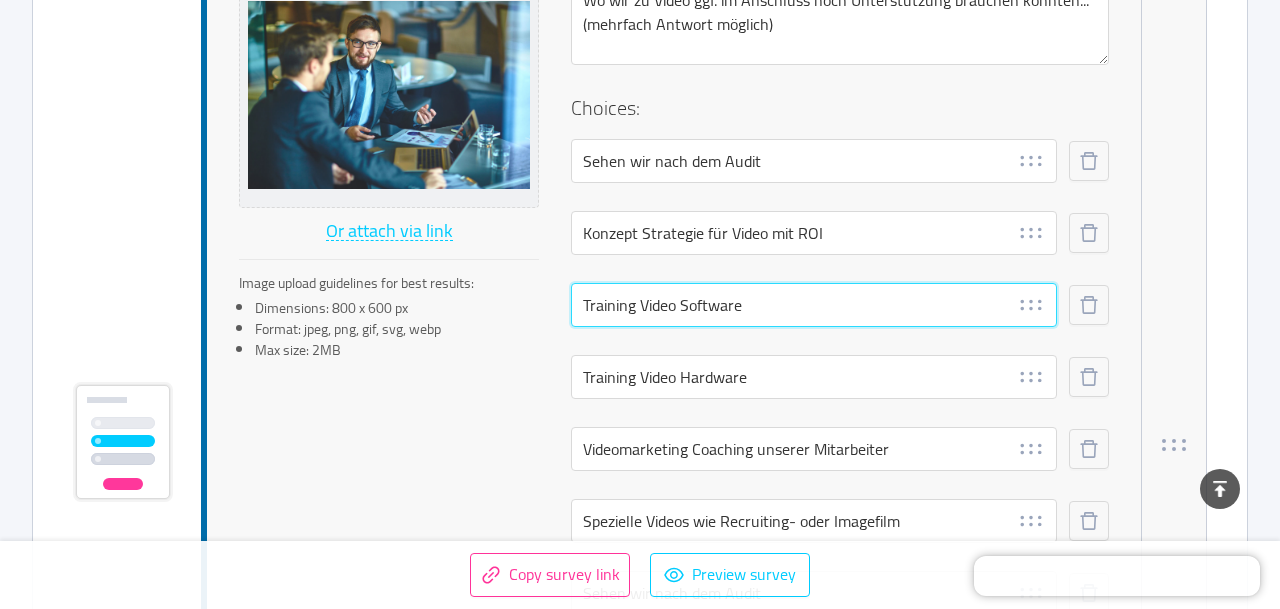 click on "Training Video Software" at bounding box center (814, 305) 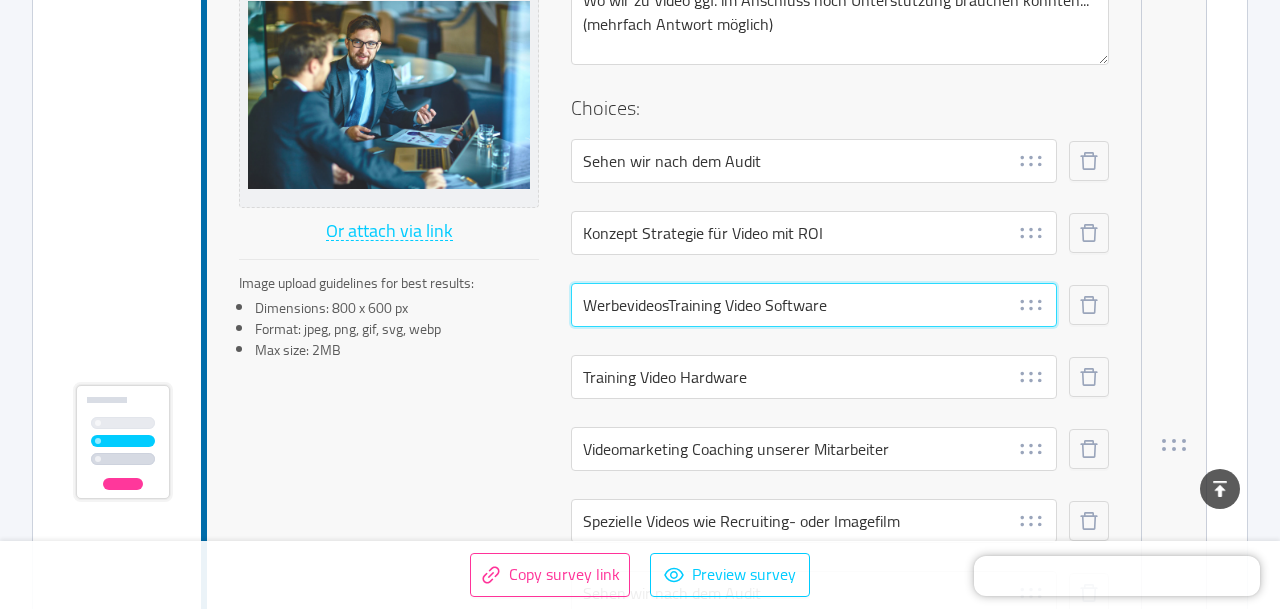drag, startPoint x: 673, startPoint y: 307, endPoint x: 861, endPoint y: 306, distance: 188.00266 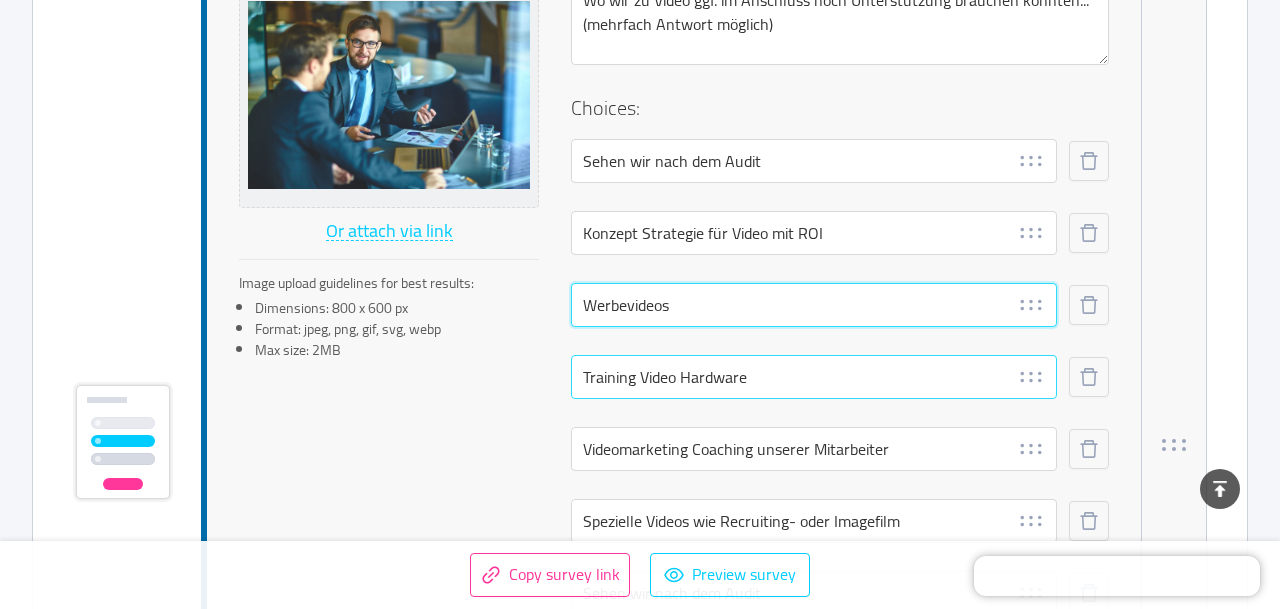 type on "Werbevideos" 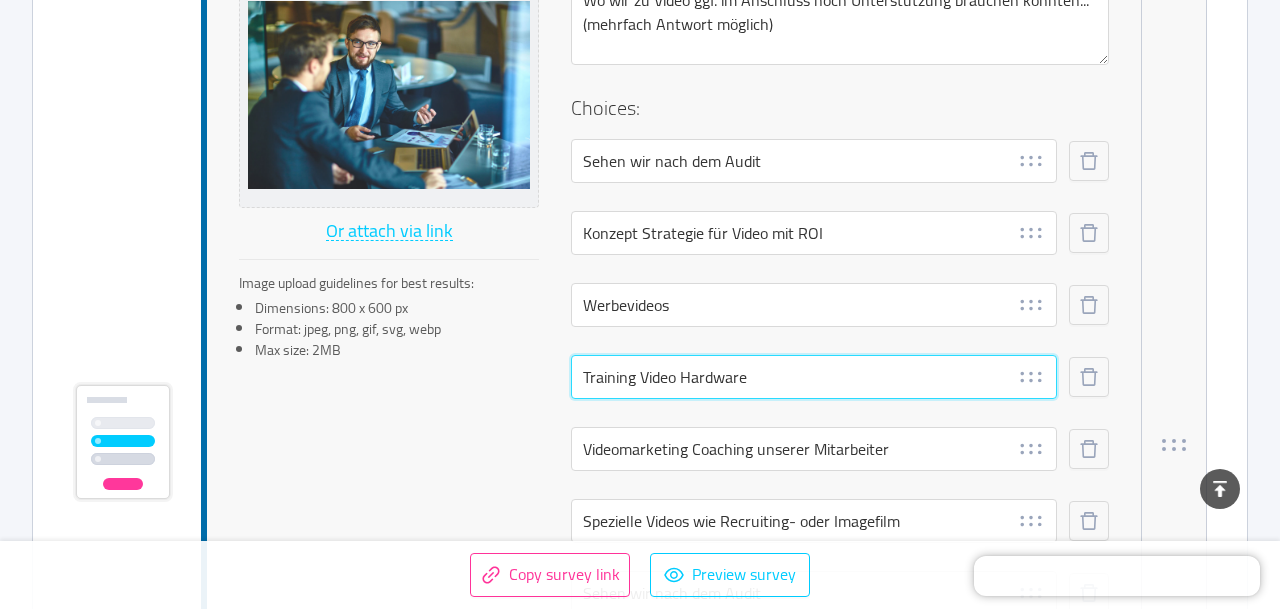 click on "Training Video Hardware" at bounding box center (814, 377) 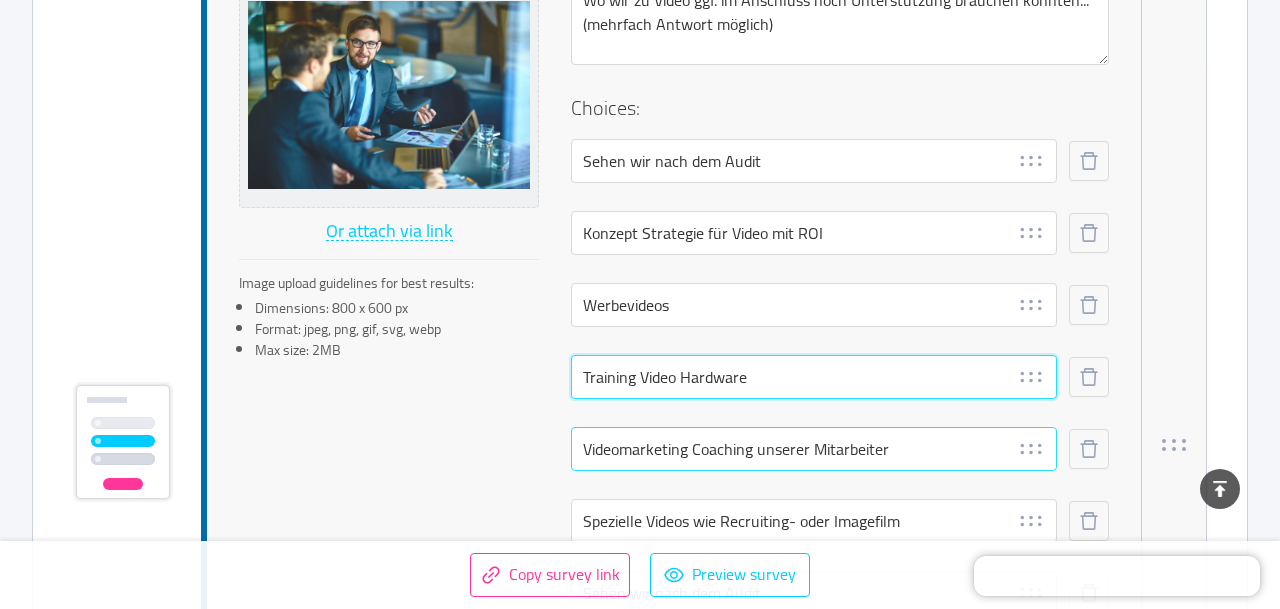 paste on "Training Video Software" 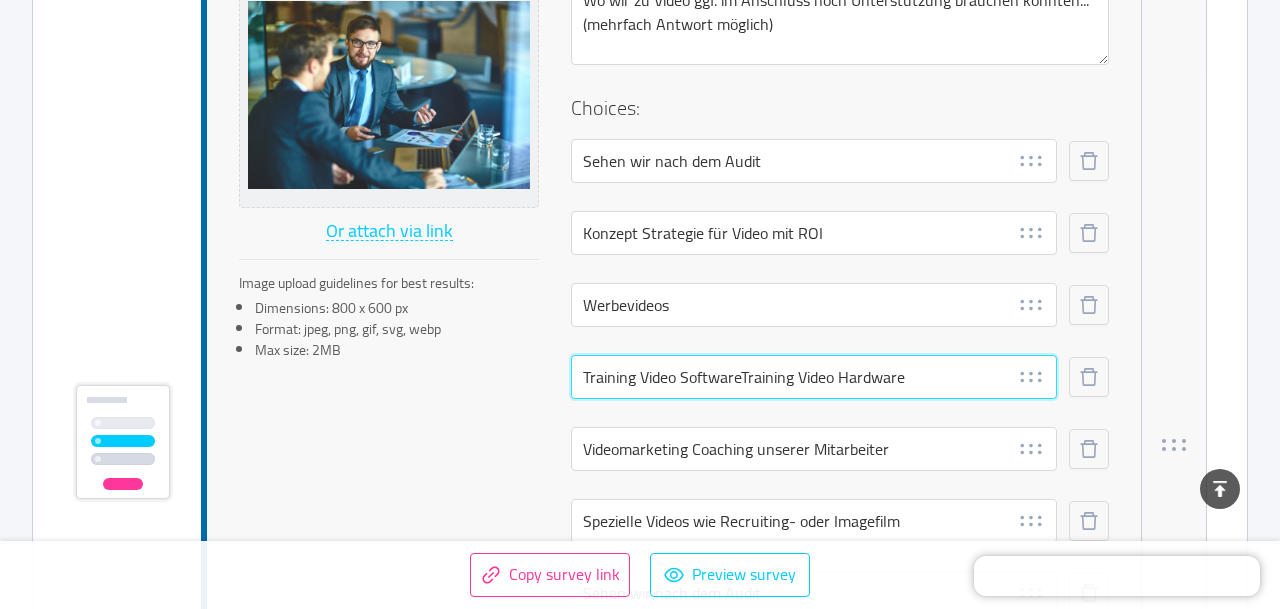 drag, startPoint x: 742, startPoint y: 380, endPoint x: 953, endPoint y: 384, distance: 211.03792 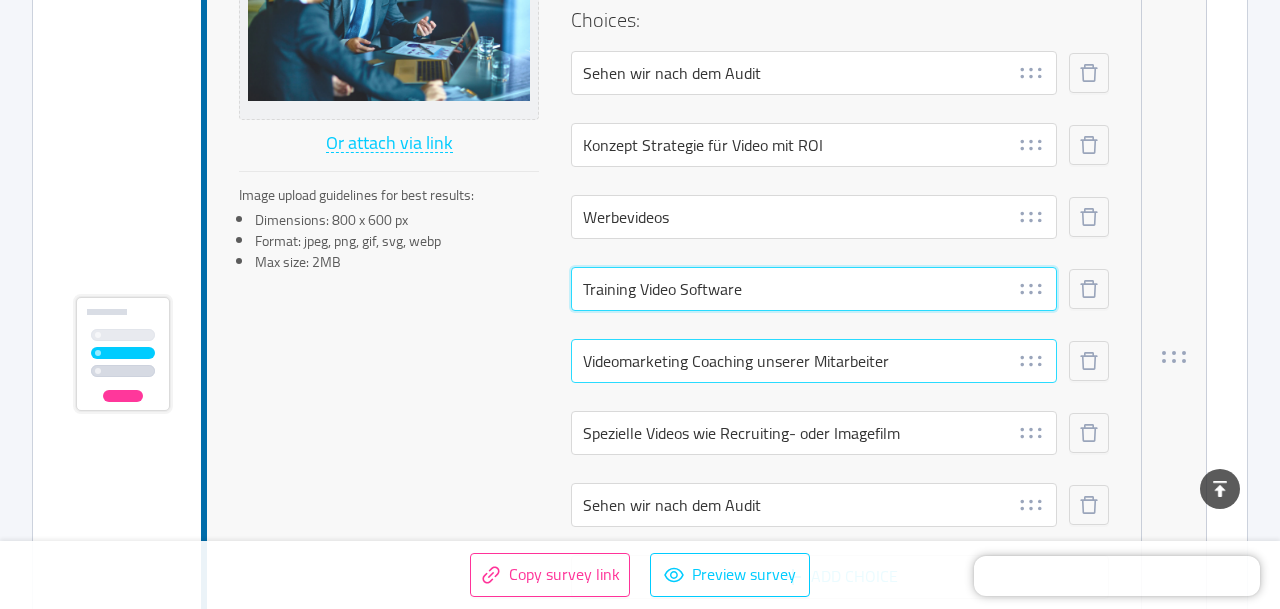 scroll, scrollTop: 12700, scrollLeft: 0, axis: vertical 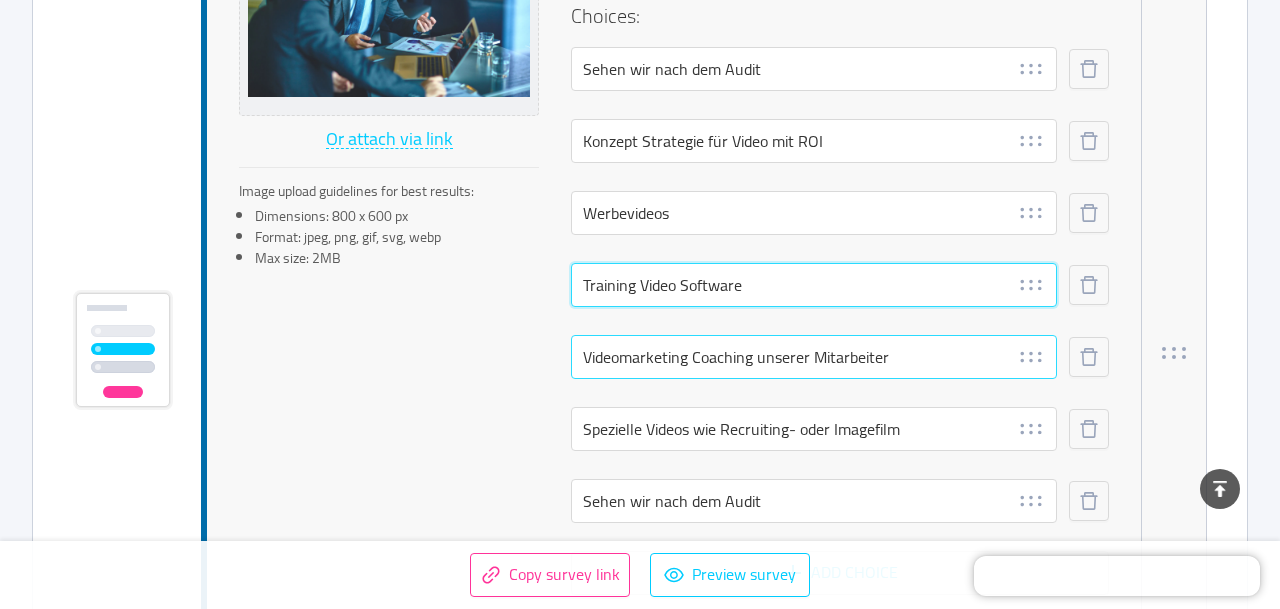 type on "Training Video Software" 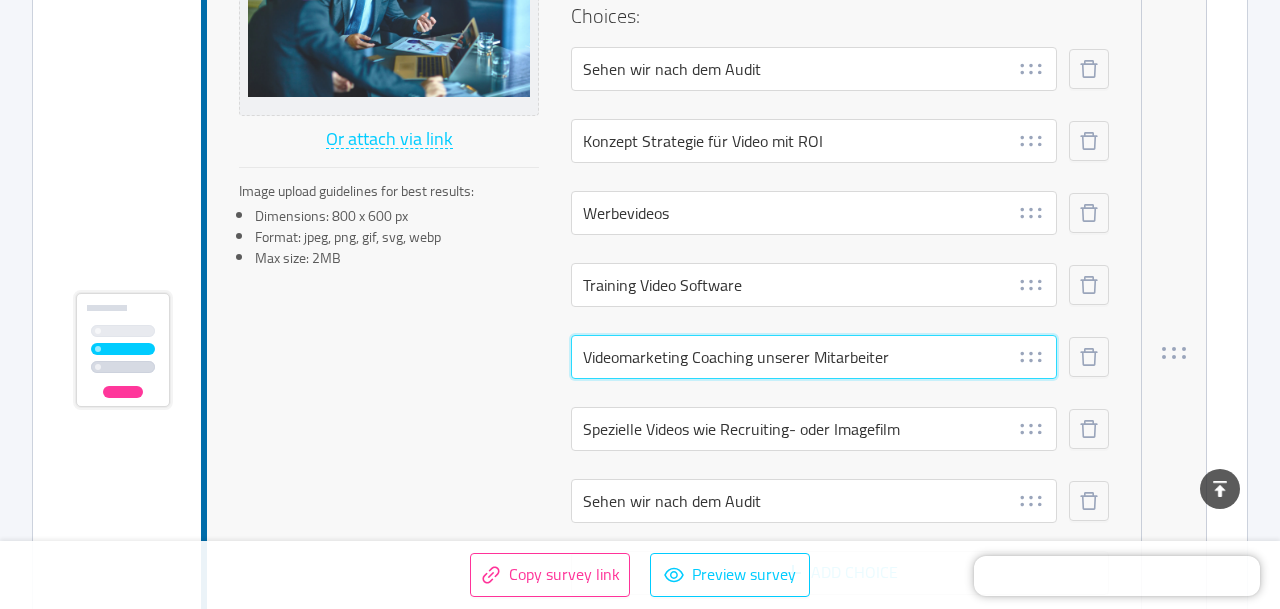click on "Videomarketing Coaching unserer Mitarbeiter" at bounding box center [814, 357] 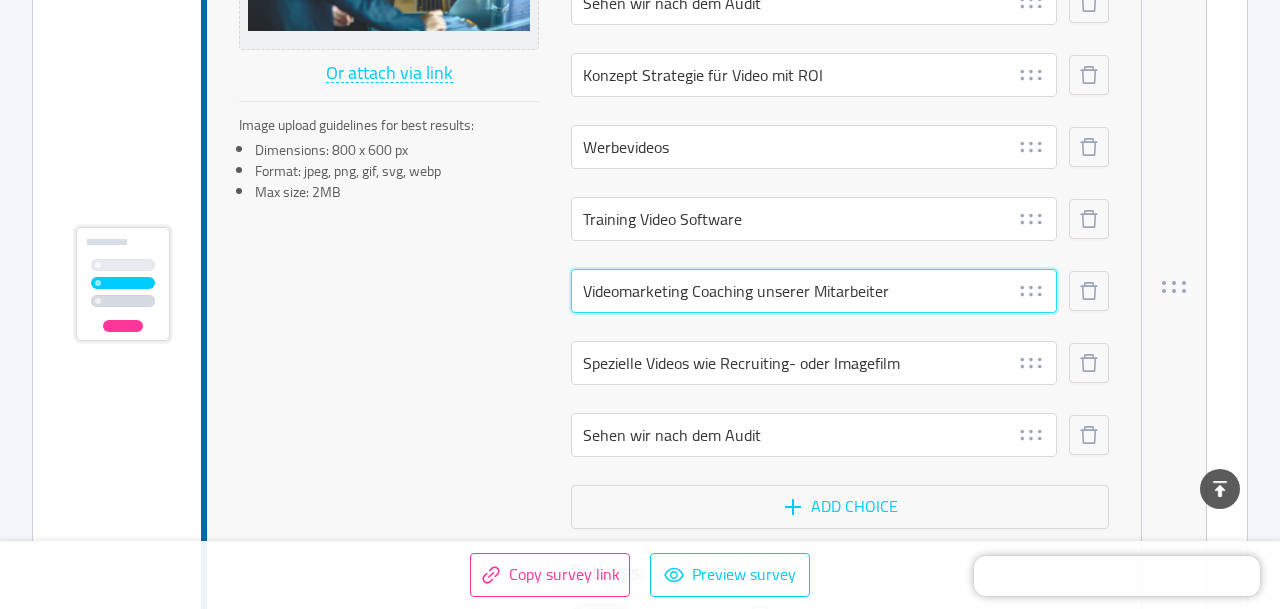 scroll, scrollTop: 12764, scrollLeft: 0, axis: vertical 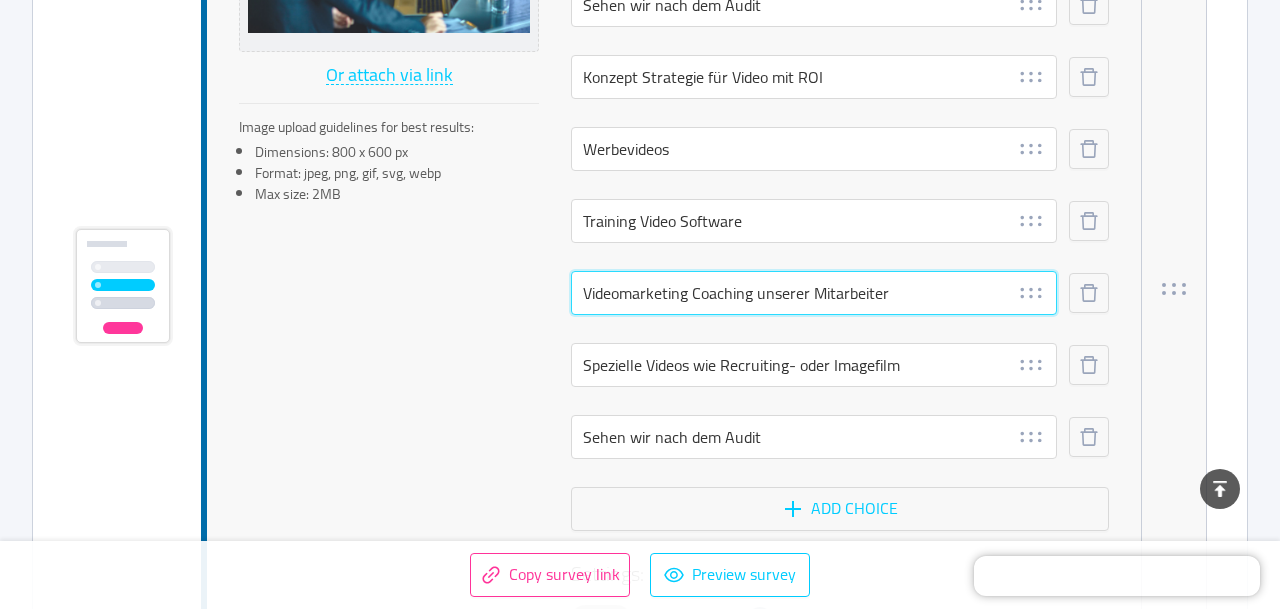 paste on "Training Video Hardware" 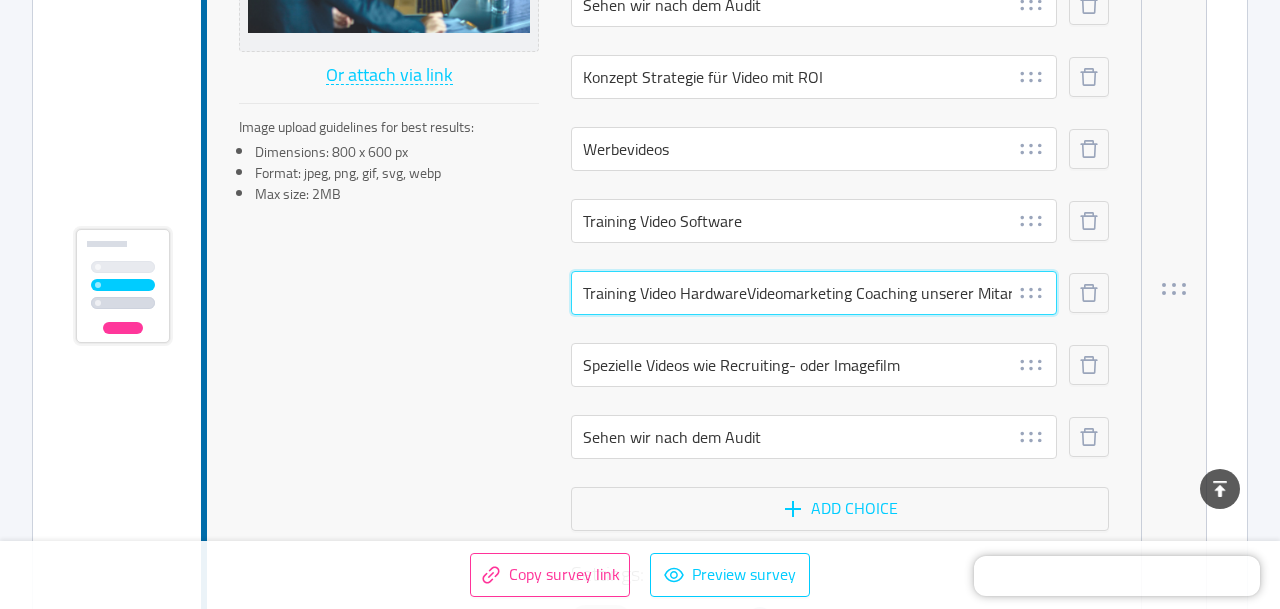 scroll, scrollTop: 0, scrollLeft: 38, axis: horizontal 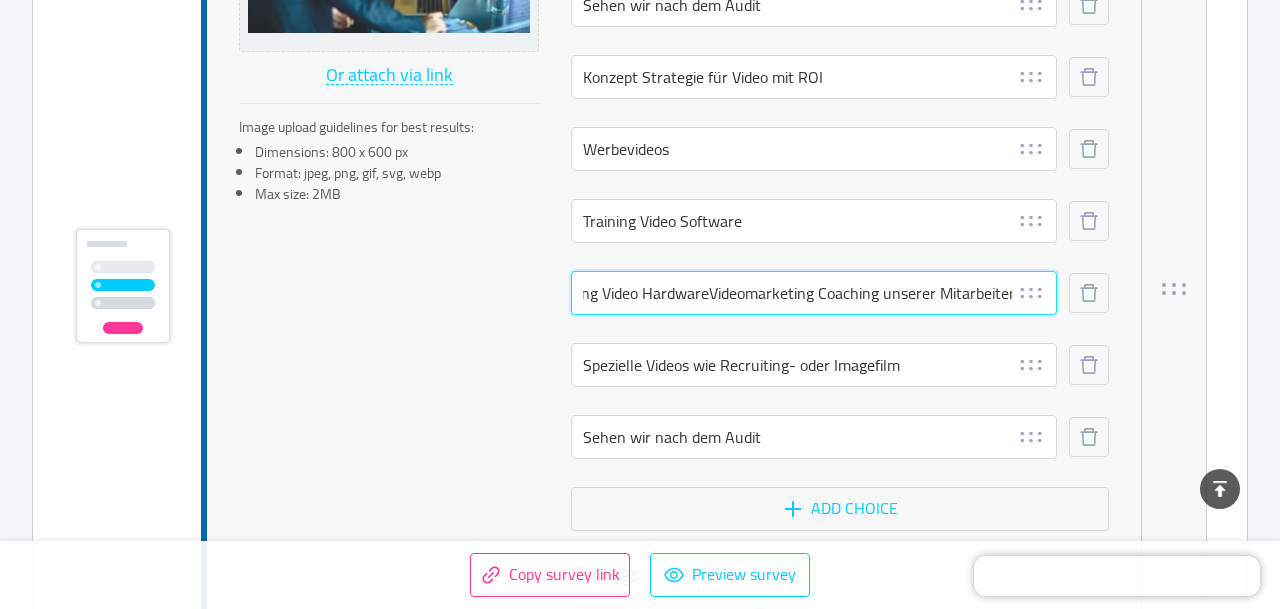 drag, startPoint x: 750, startPoint y: 295, endPoint x: 1009, endPoint y: 302, distance: 259.09457 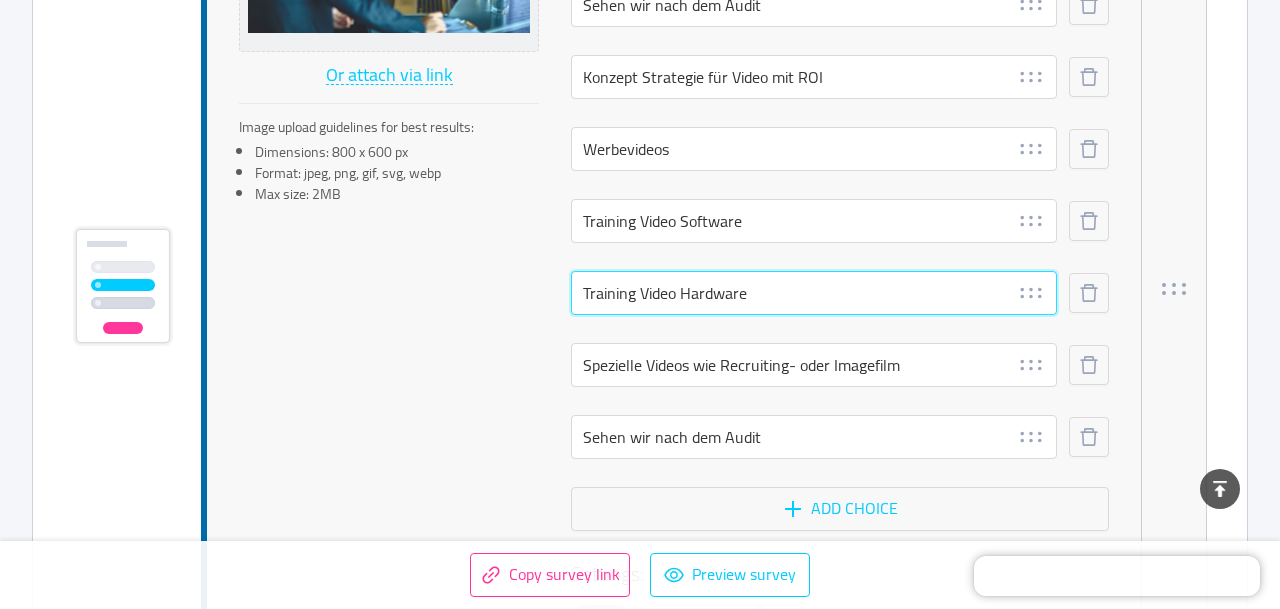 scroll, scrollTop: 0, scrollLeft: 0, axis: both 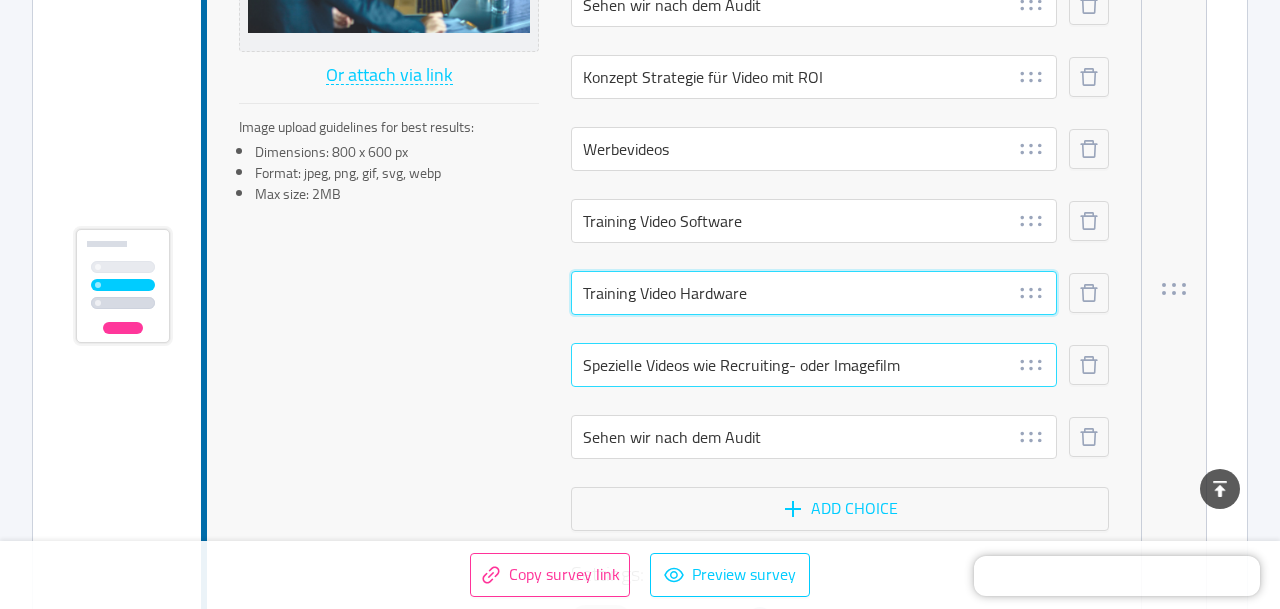 type on "Training Video Hardware" 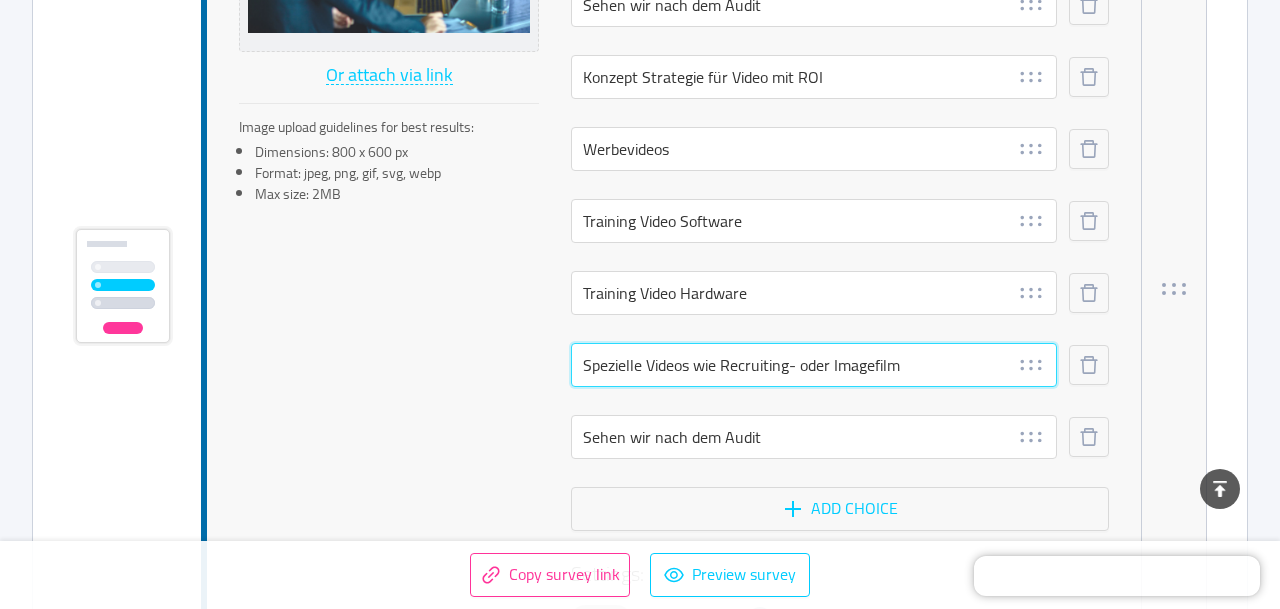 click on "Spezielle Videos wie Recruiting- oder Imagefilm" at bounding box center (814, 365) 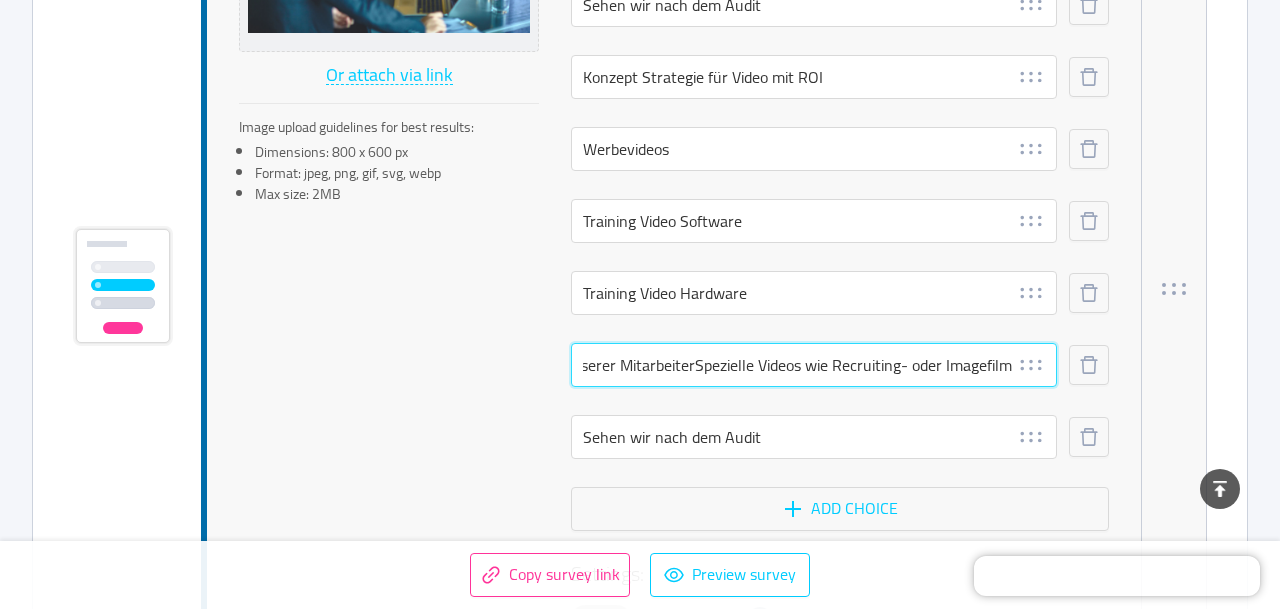 scroll, scrollTop: 0, scrollLeft: 196, axis: horizontal 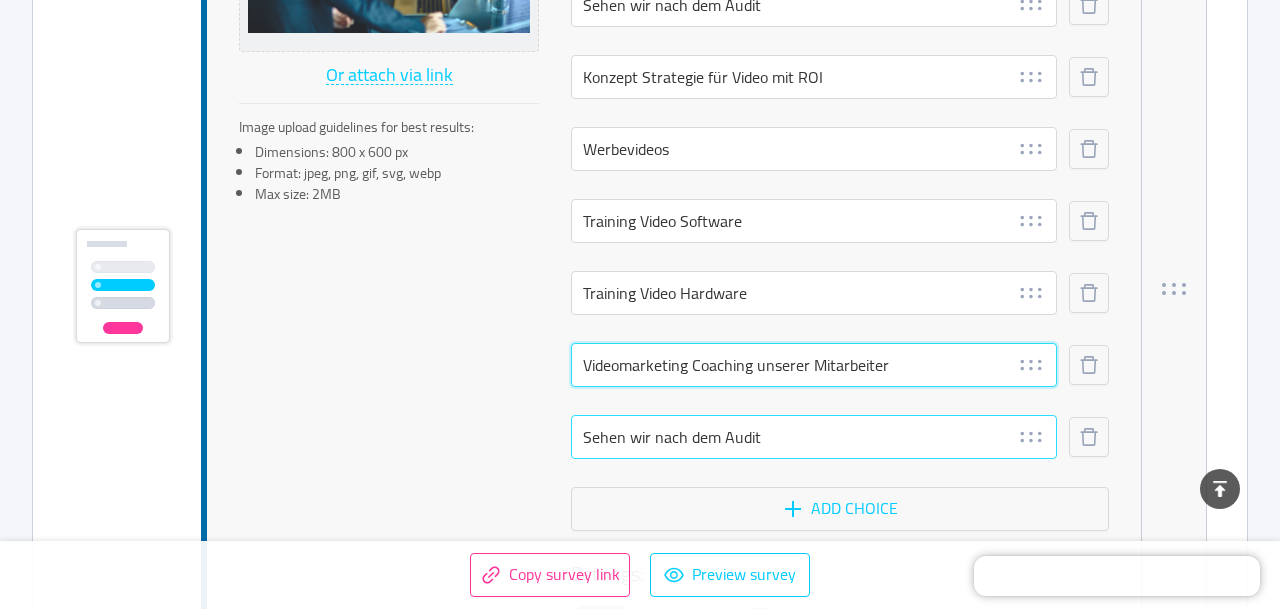 type on "Videomarketing Coaching unserer Mitarbeiter" 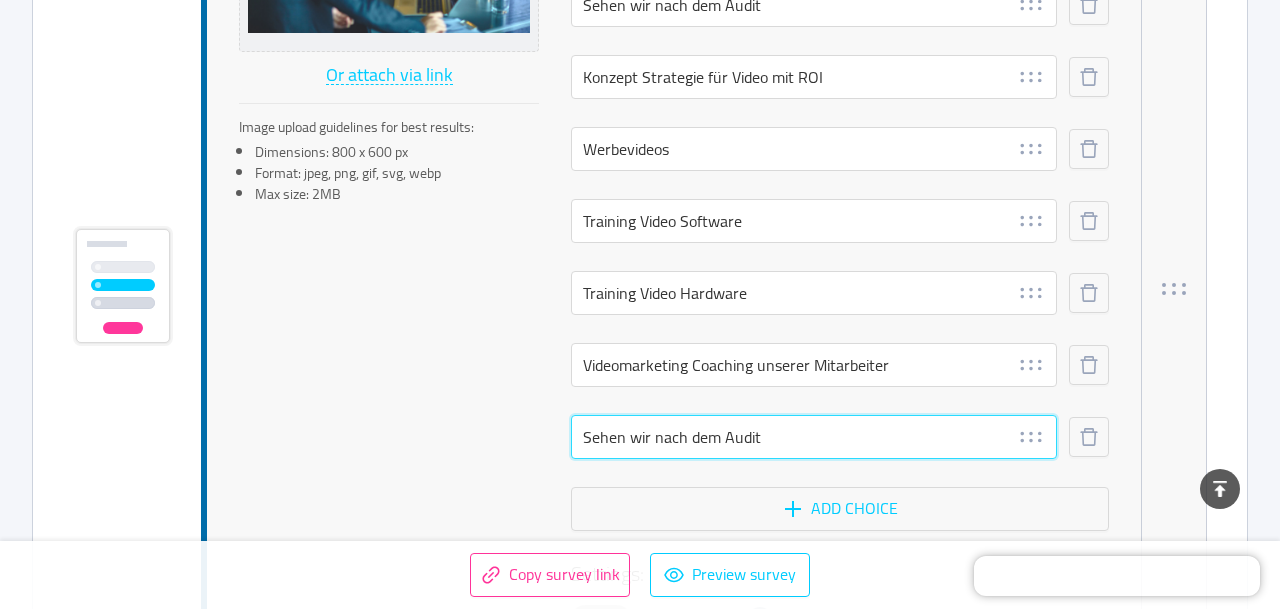 drag, startPoint x: 778, startPoint y: 445, endPoint x: 562, endPoint y: 434, distance: 216.2799 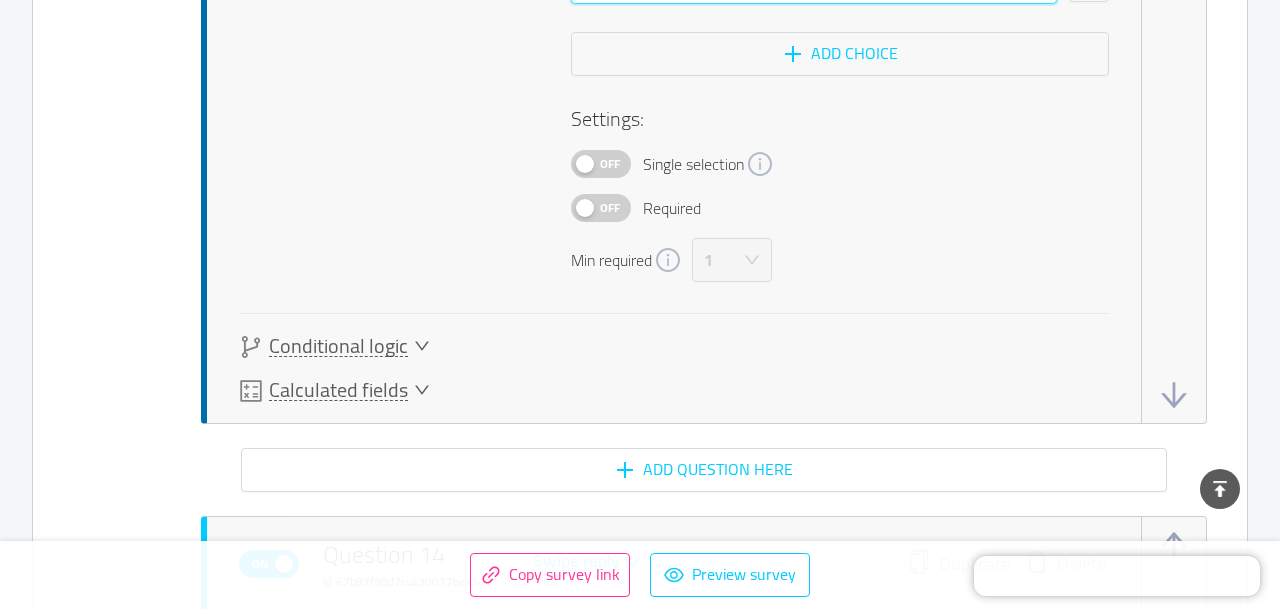 scroll, scrollTop: 13234, scrollLeft: 0, axis: vertical 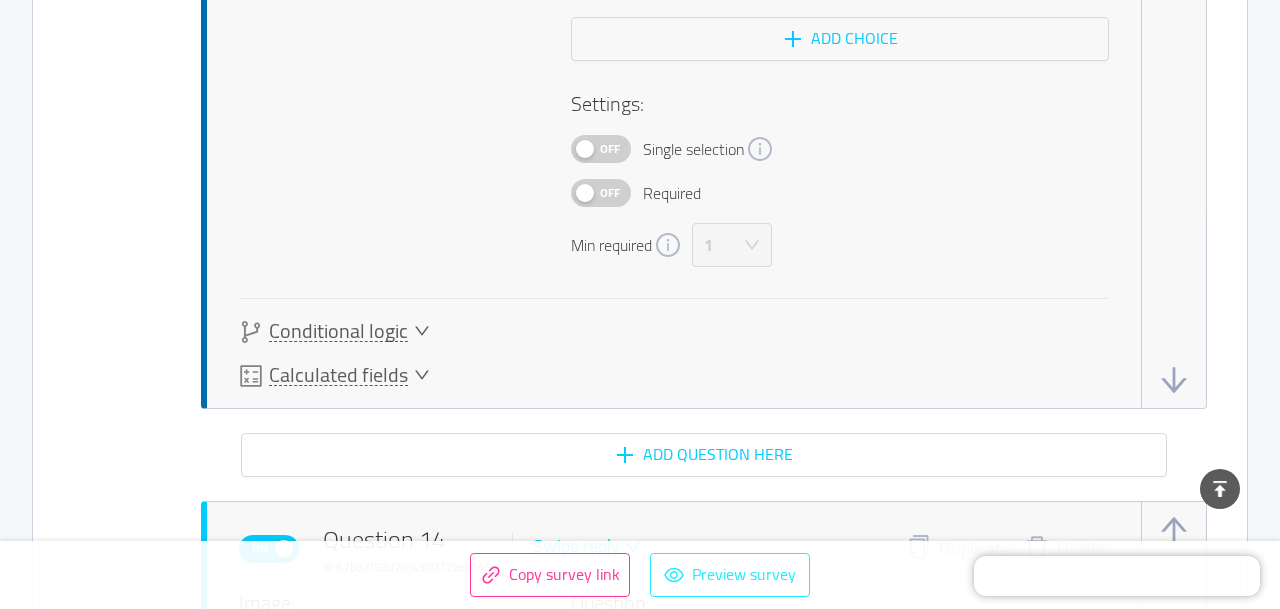 type on "Spezielle Videos wie Recruiting- oder Imagefilm" 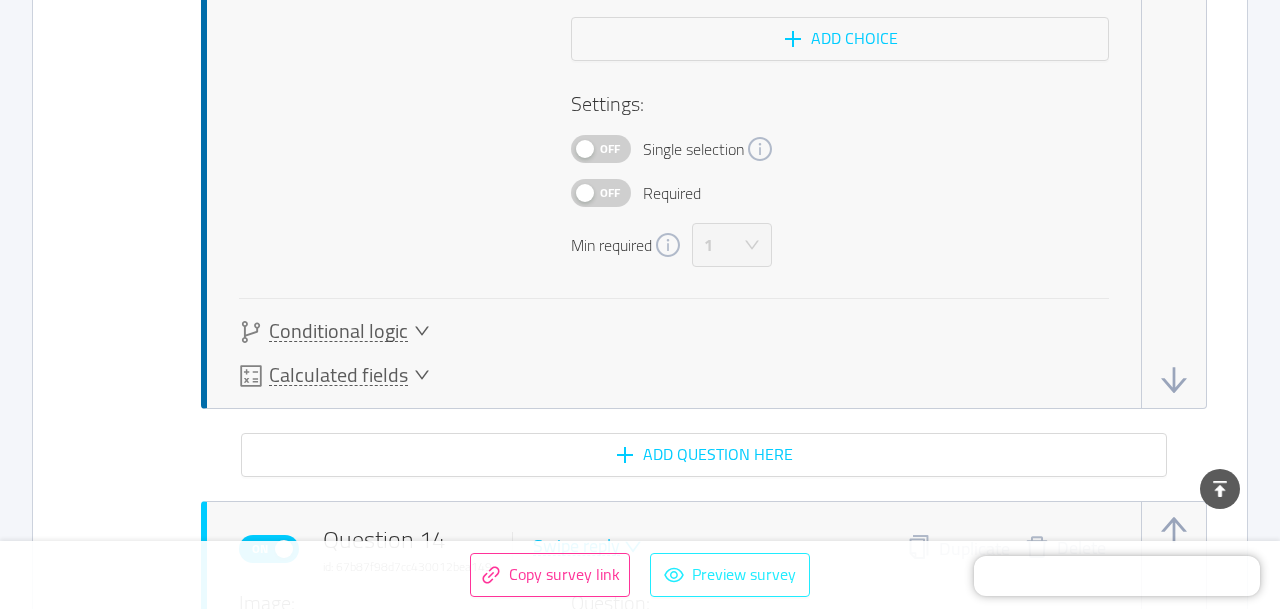 click on "Preview survey" at bounding box center (730, 575) 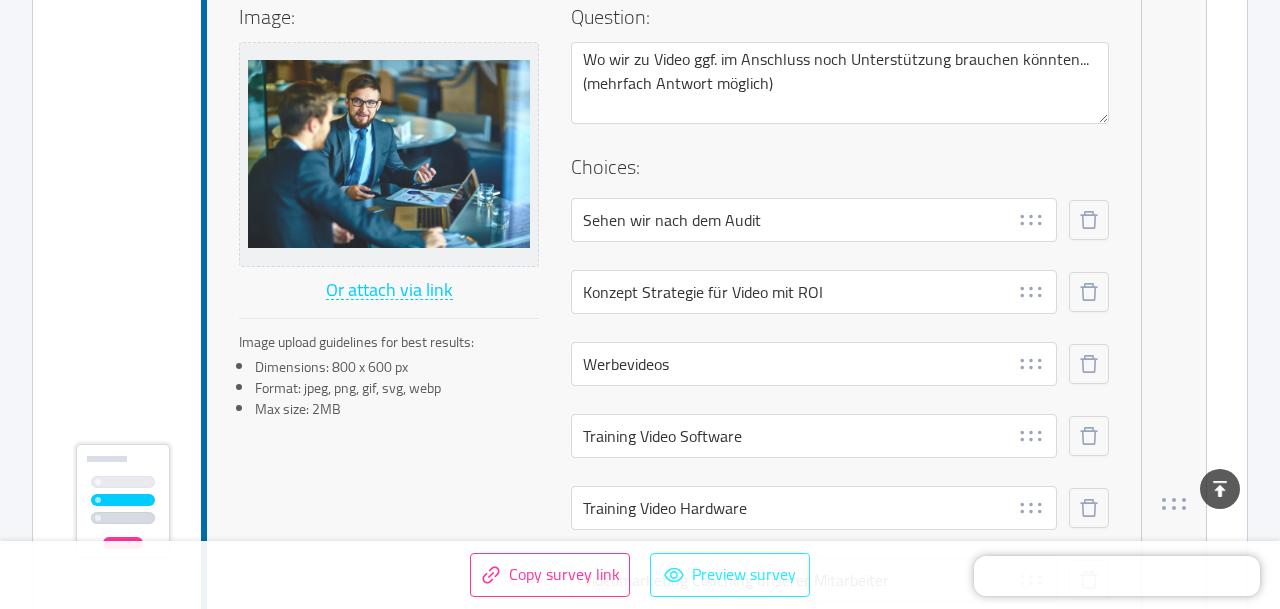 scroll, scrollTop: 12425, scrollLeft: 0, axis: vertical 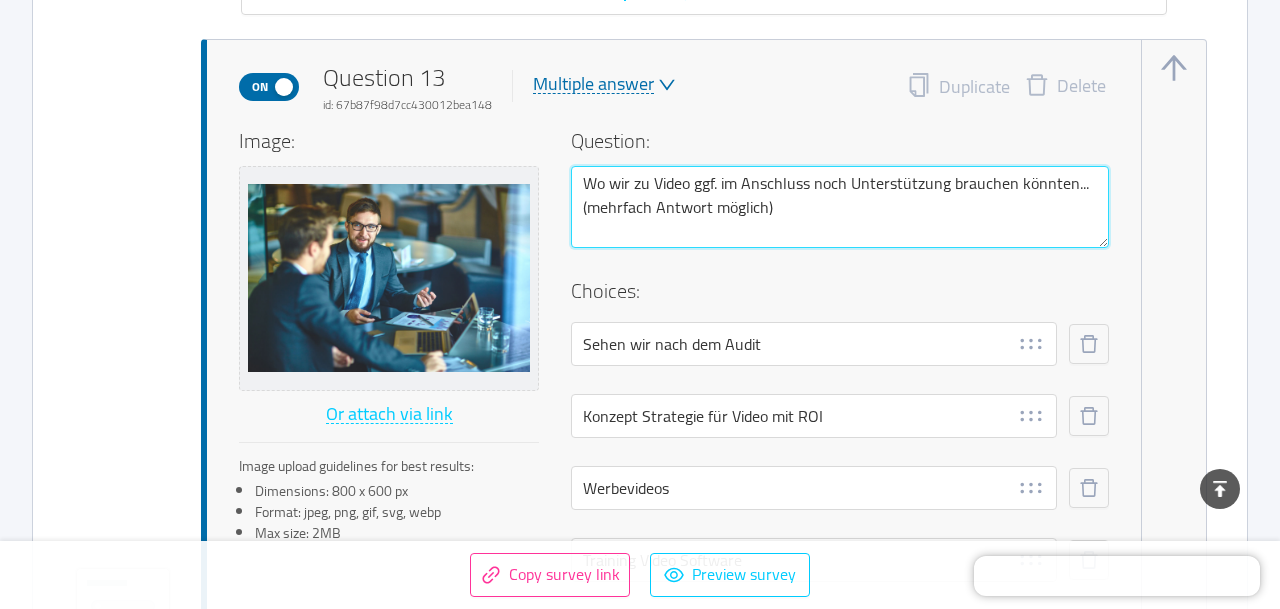 click on "Wo wir zu Video ggf. im Anschluss noch Unterstützung brauchen könnten... (mehrfach Antwort möglich)" at bounding box center [840, 207] 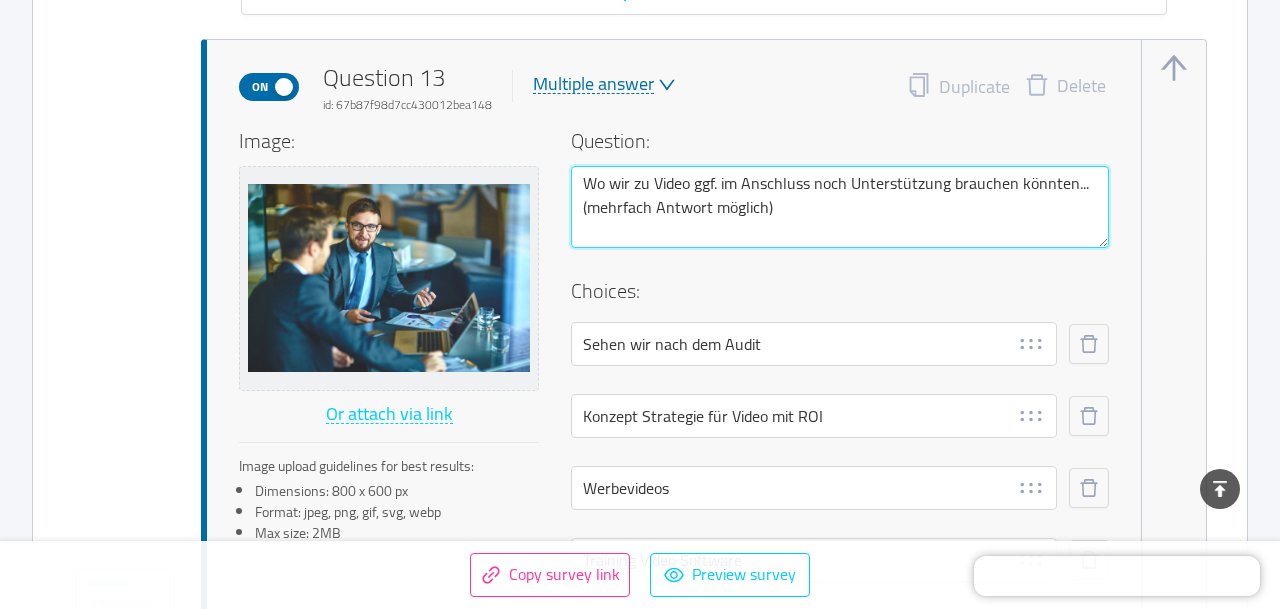 type on "Wo wir zu Videoggf. im Anschluss noch Unterstützung brauchen könnten... (mehrfach Antwort möglich)" 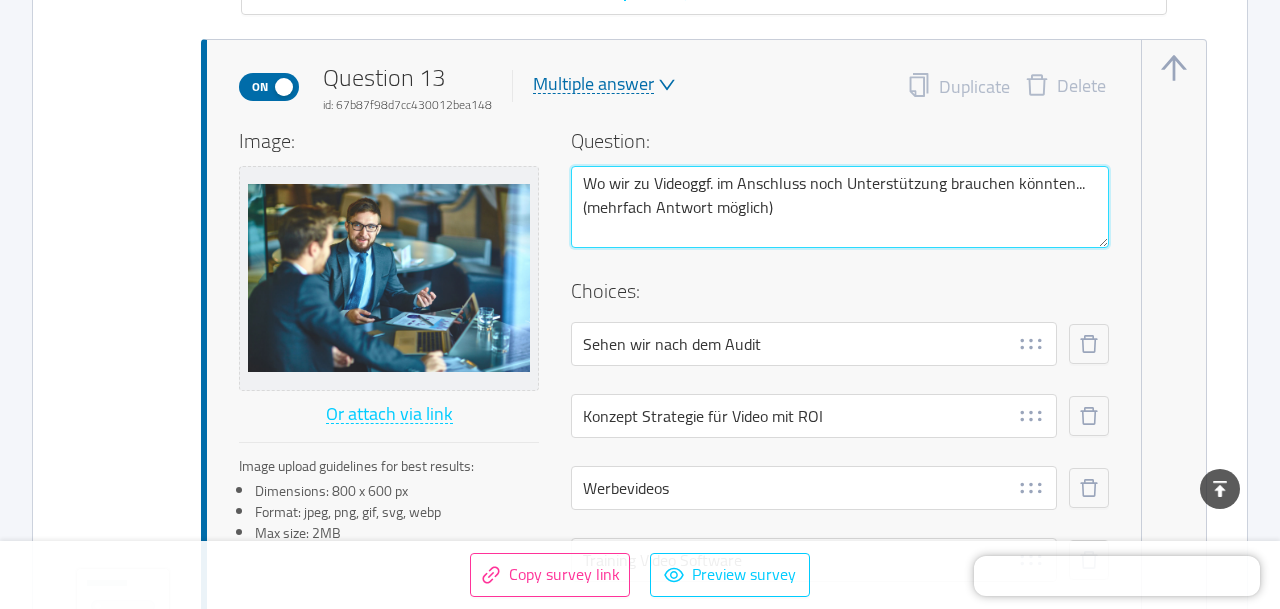 type on "Wo wir zu Videggf. im Anschluss noch Unterstützung brauchen könnten... (mehrfach Antwort möglich)" 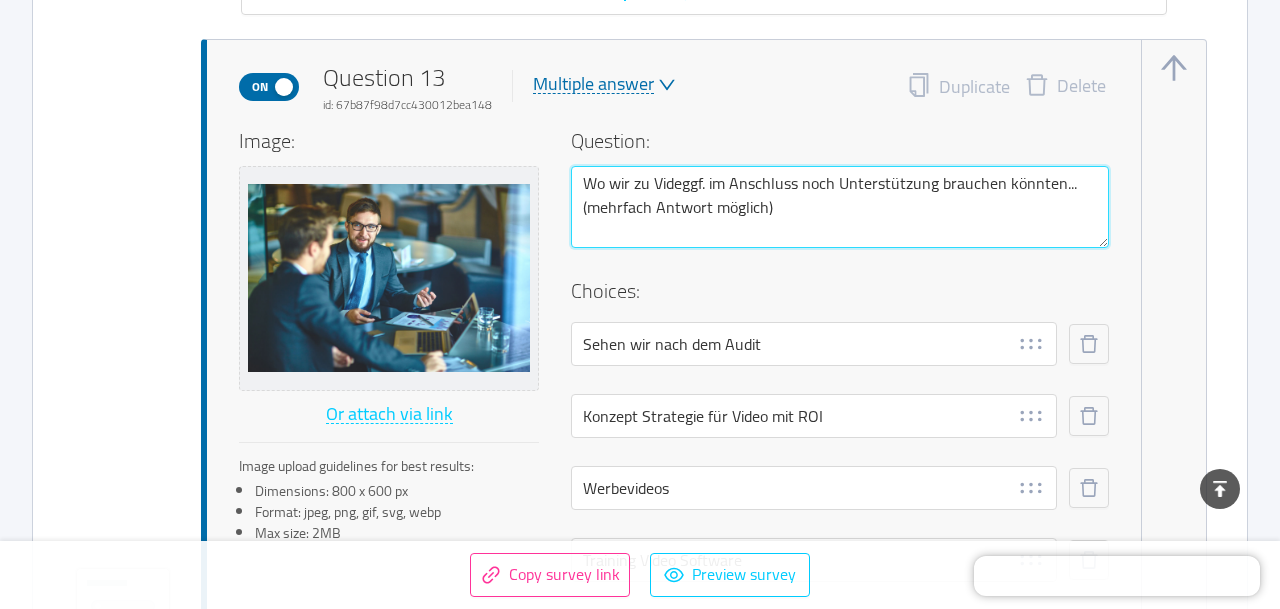 type on "Wo wir zu Vidggf. im Anschluss noch Unterstützung brauchen könnten... (mehrfach Antwort möglich)" 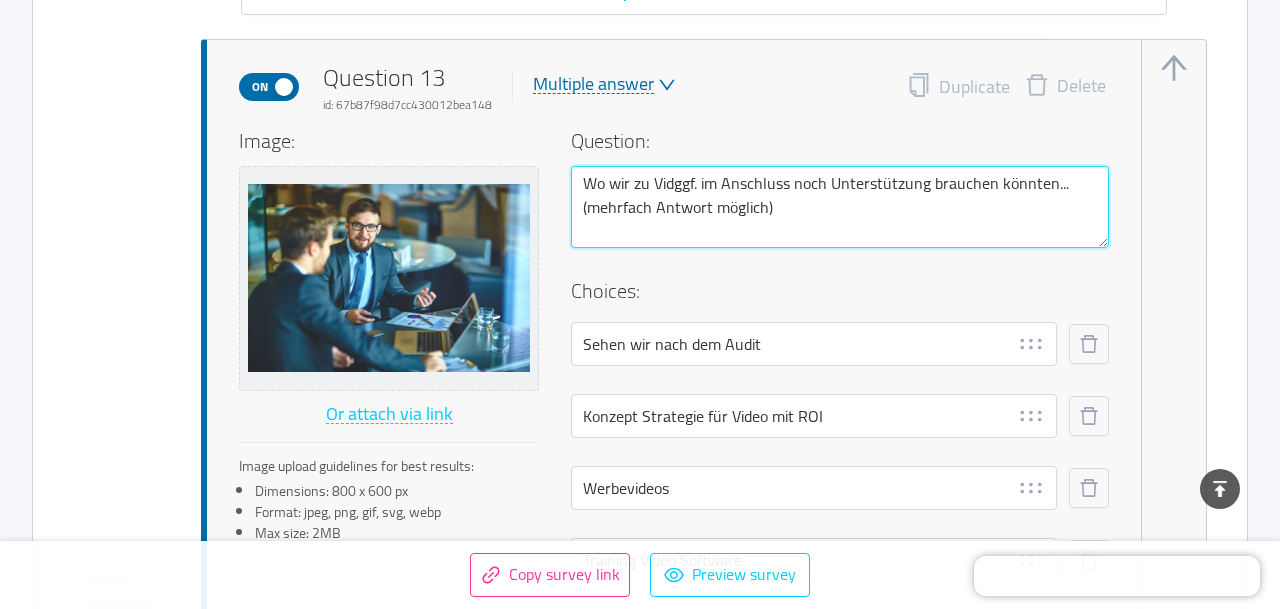 type on "Wo wir zu Viggf. im Anschluss noch Unterstützung brauchen könnten... (mehrfach Antwort möglich)" 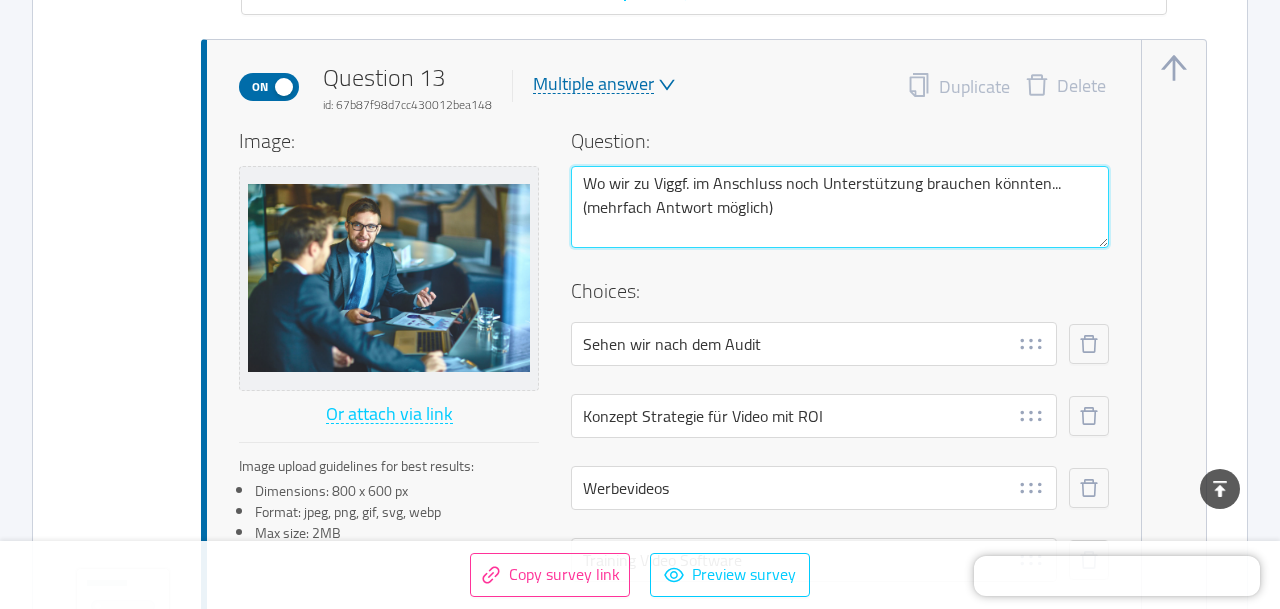 type on "Wo wir zu Vggf. im Anschluss noch Unterstützung brauchen könnten... (mehrfach Antwort möglich)" 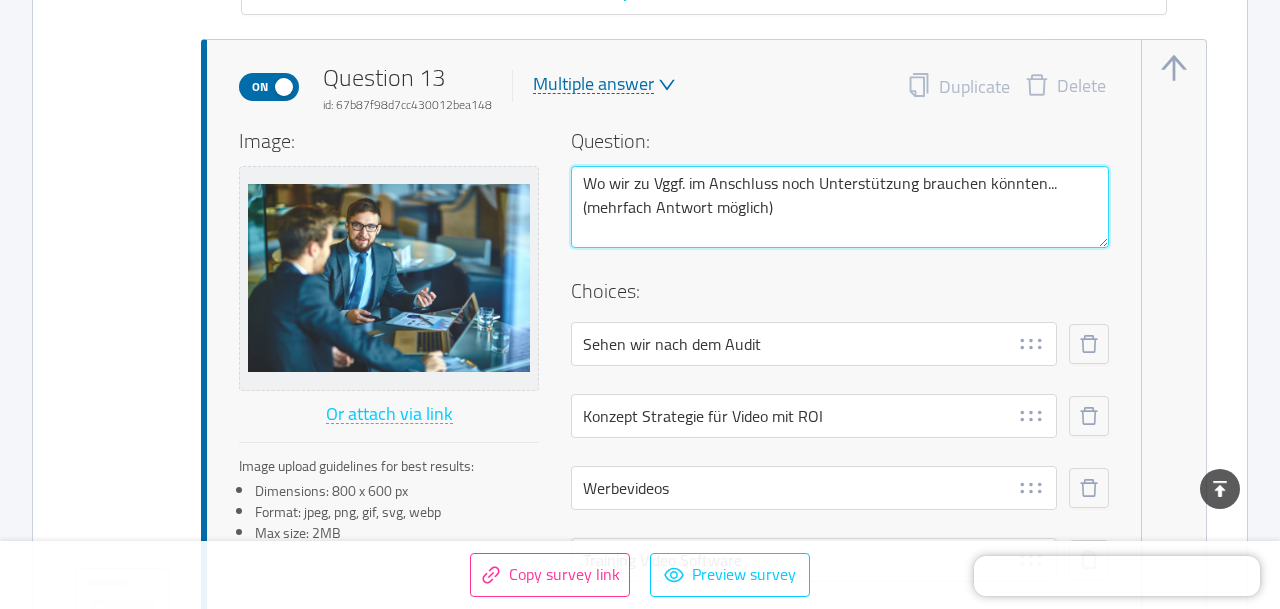 type on "Wo wir zu ggf. im Anschluss noch Unterstützung brauchen könnten... (mehrfach Antwort möglich)" 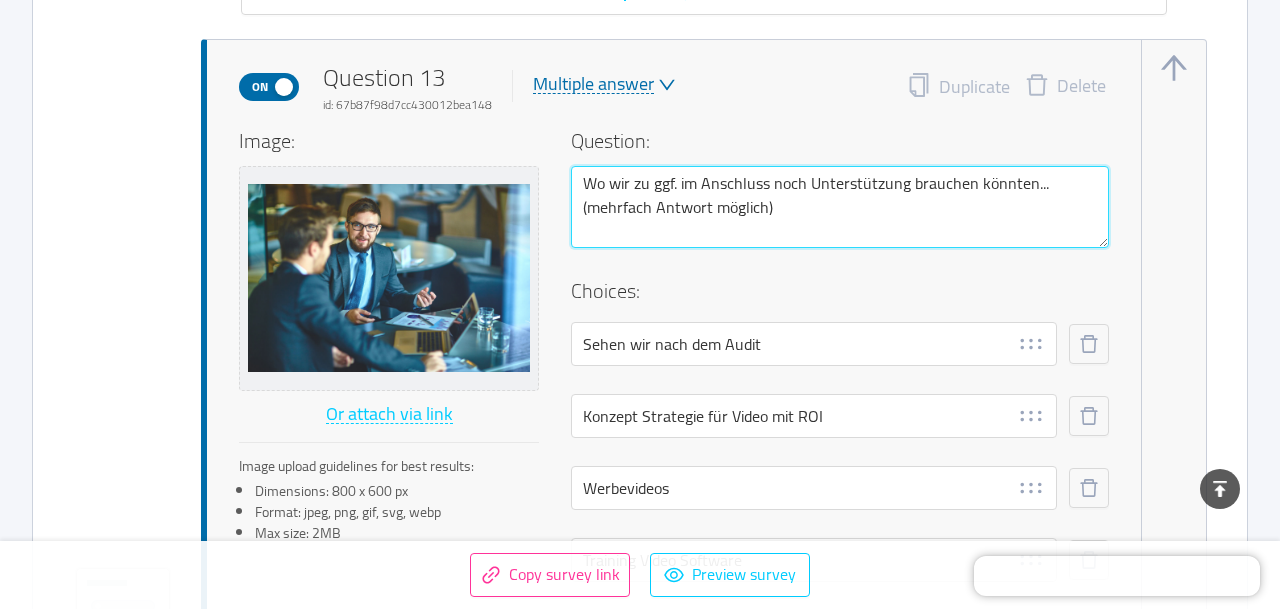 type 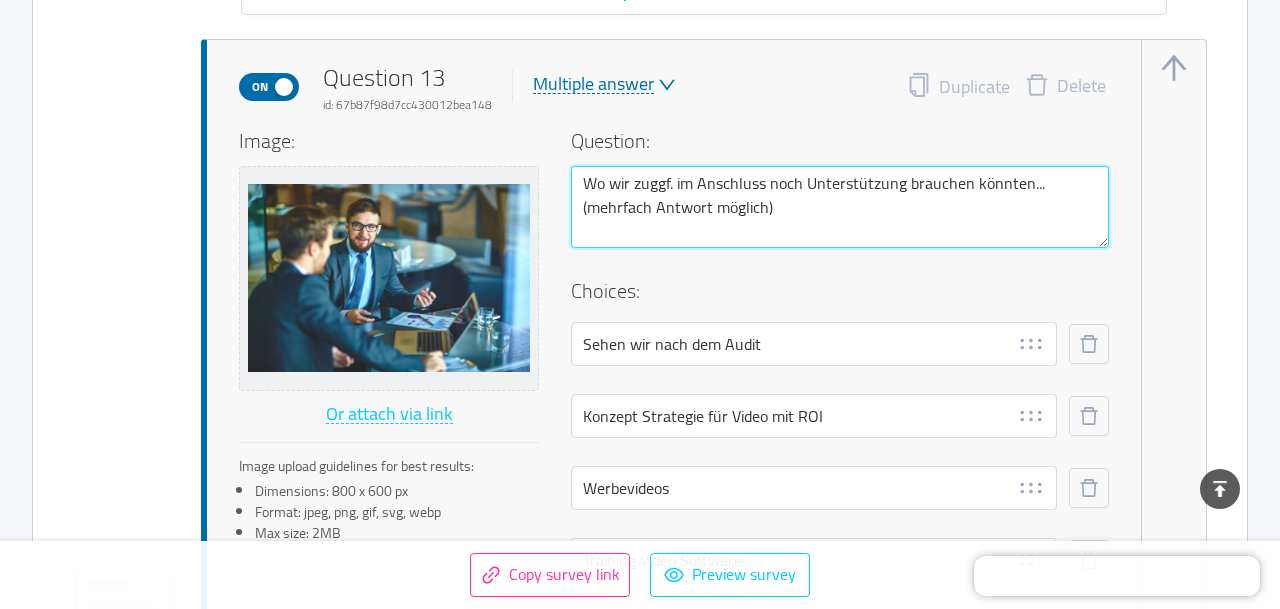 type on "Wo wir zggf. im Anschluss noch Unterstützung brauchen könnten... (mehrfach Antwort möglich)" 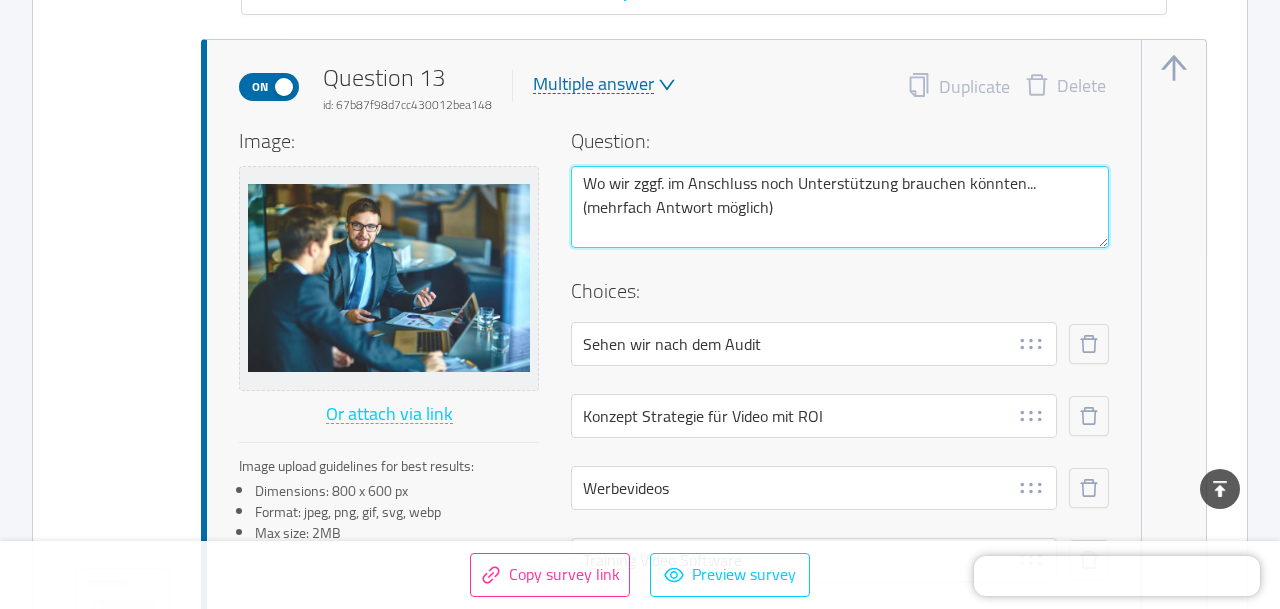 type 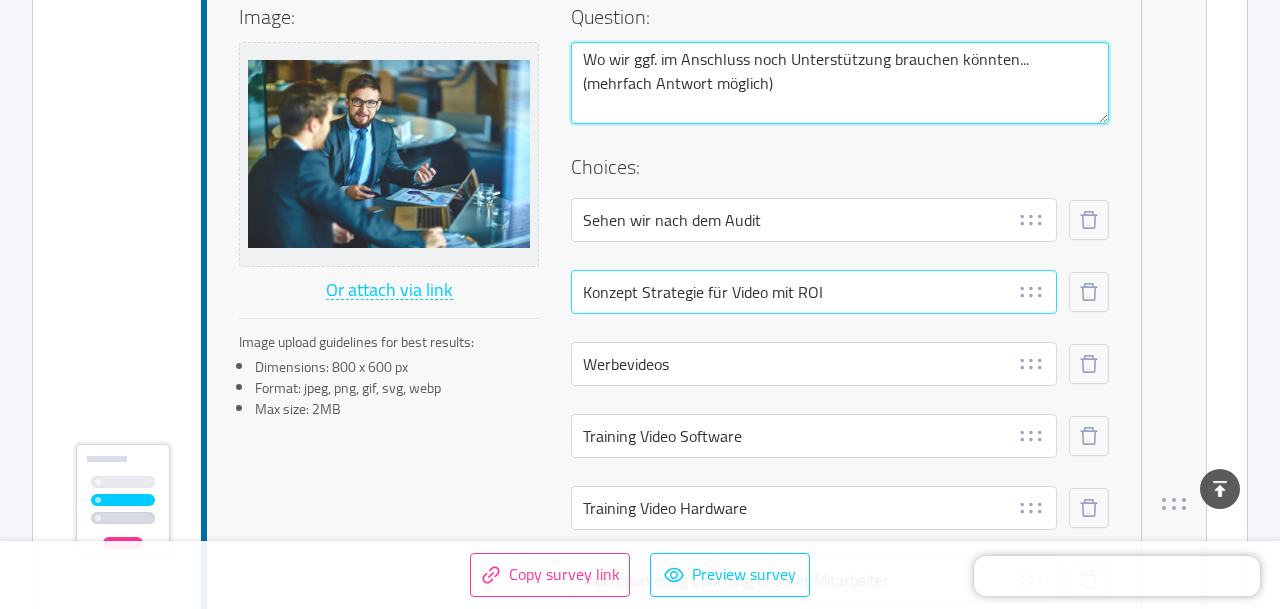 scroll, scrollTop: 12550, scrollLeft: 0, axis: vertical 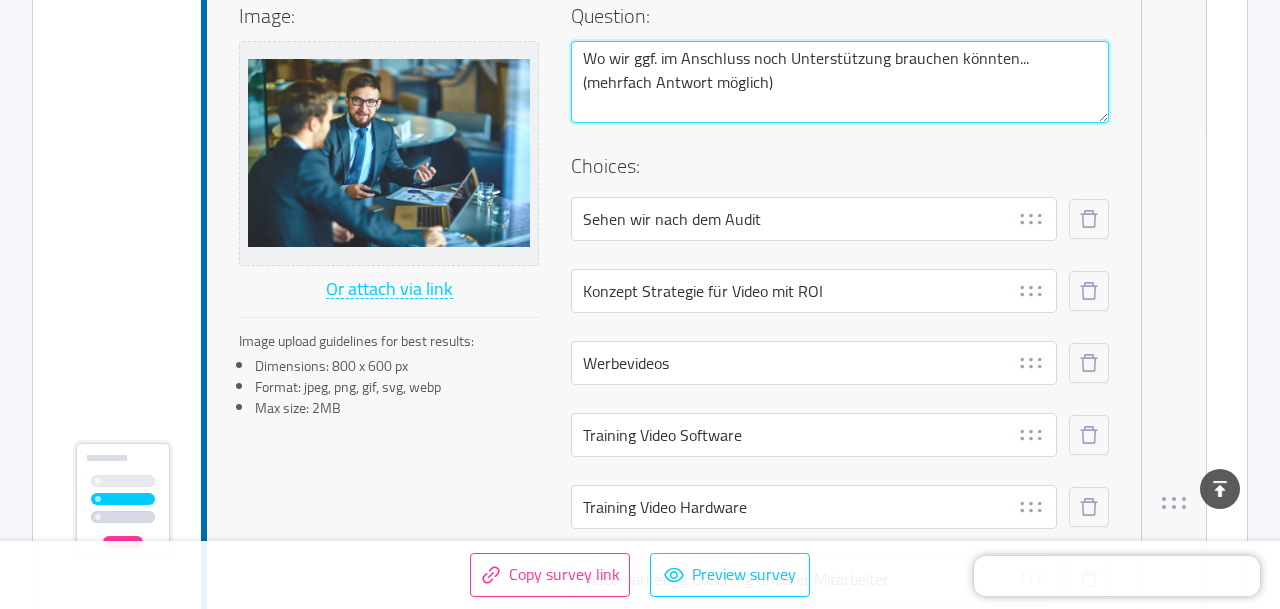 type on "Wo wir ggf. im Anschluss noch Unterstützung brauchen könnten... (mehrfach Antwort möglich)" 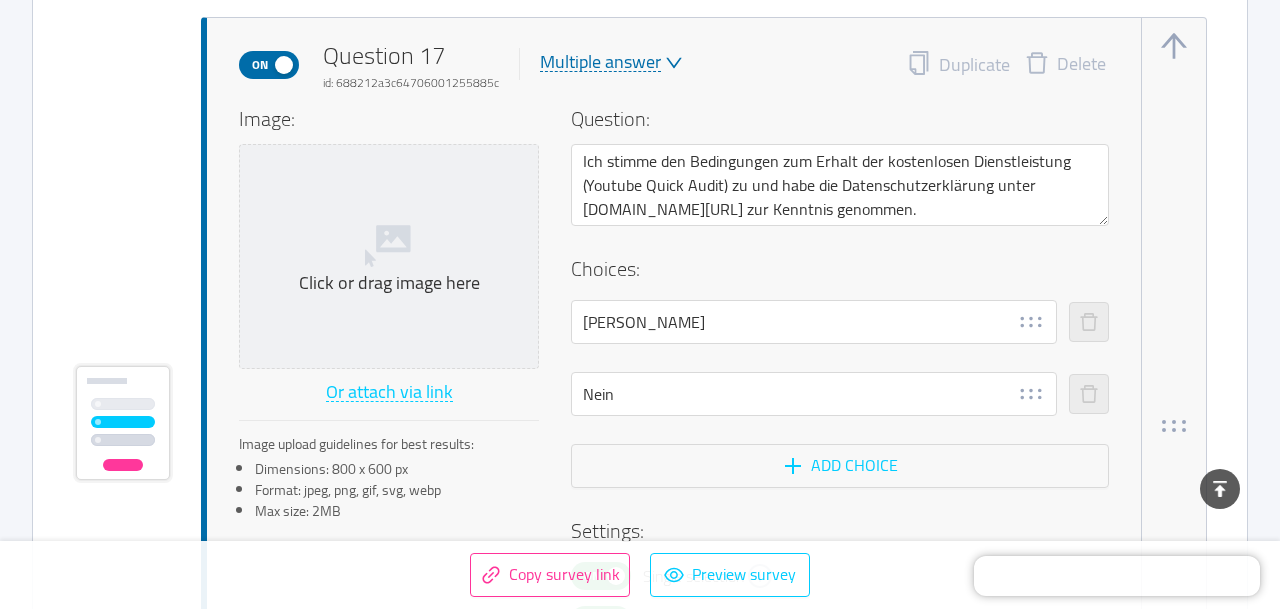 scroll, scrollTop: 16025, scrollLeft: 0, axis: vertical 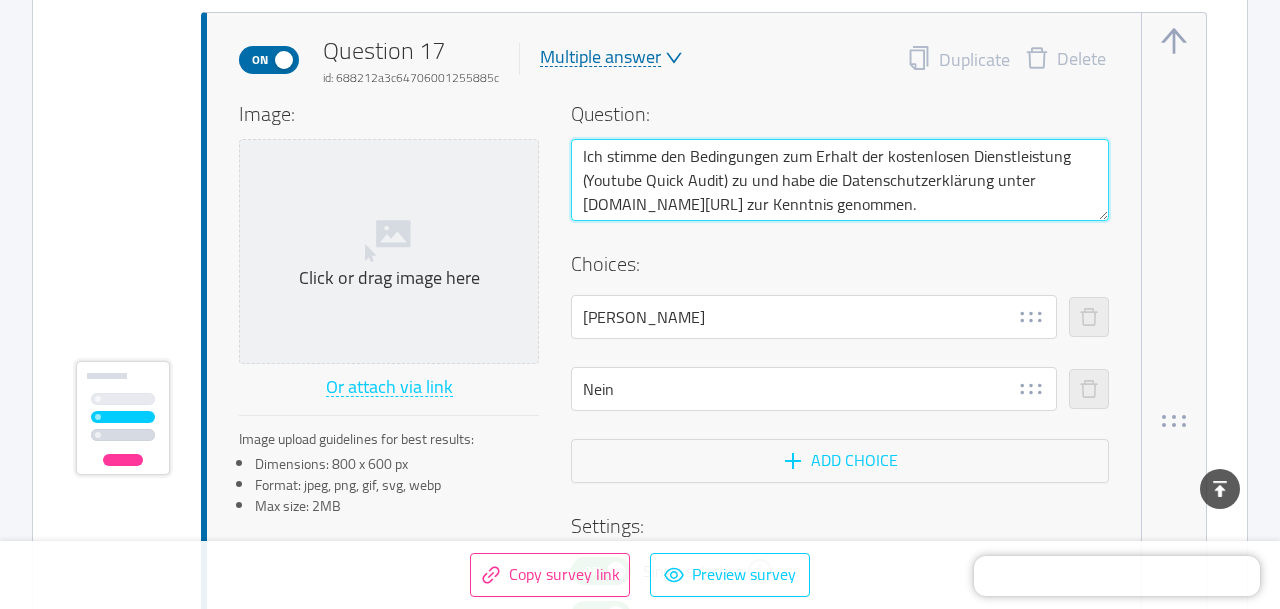 click on "Ich stimme den Bedingungen zum Erhalt der kostenlosen Dienstleistung (Youtube Quick Audit) zu und habe die Datenschutzerklärung unter [DOMAIN_NAME][URL] zur Kenntnis genommen." at bounding box center (840, 180) 